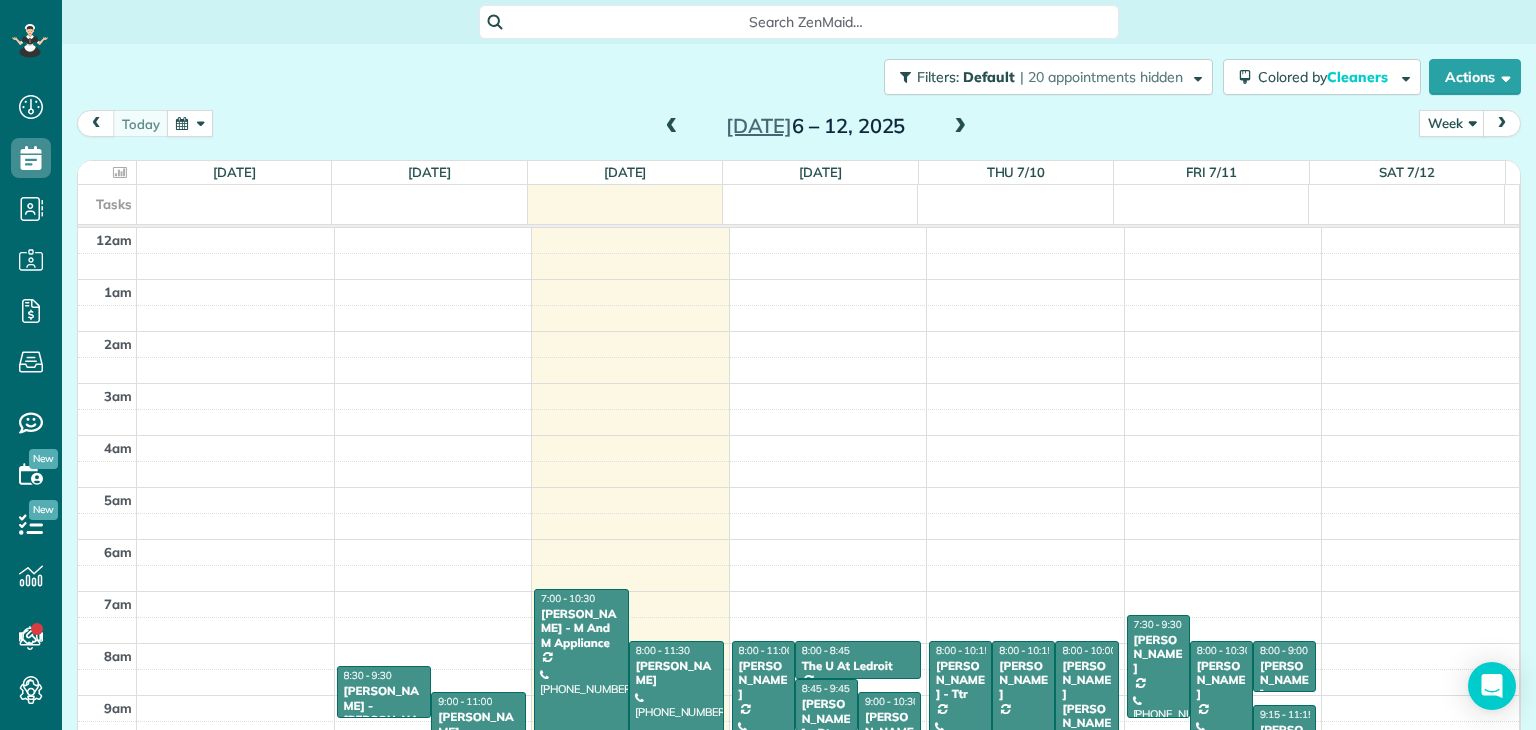 scroll, scrollTop: 0, scrollLeft: 0, axis: both 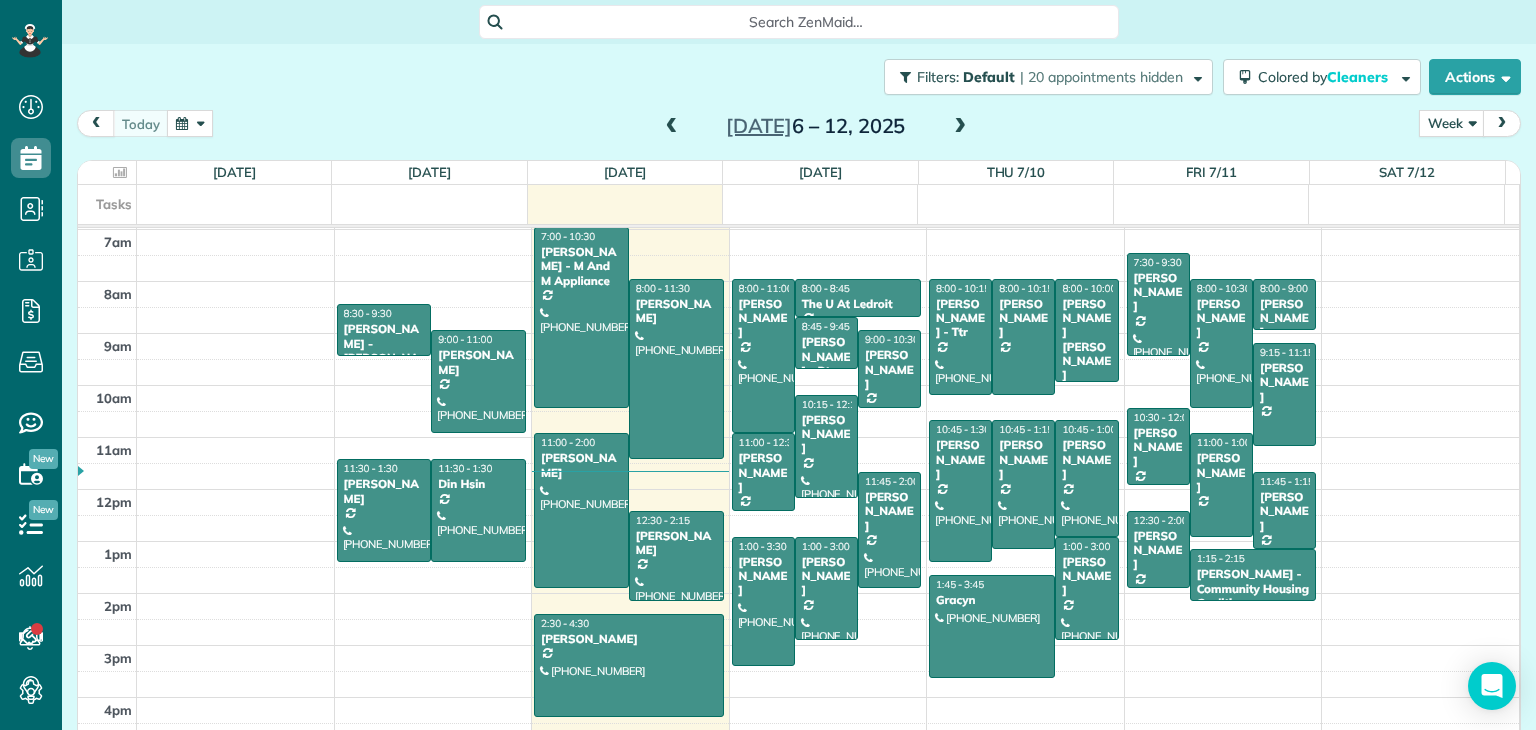 click at bounding box center (960, 127) 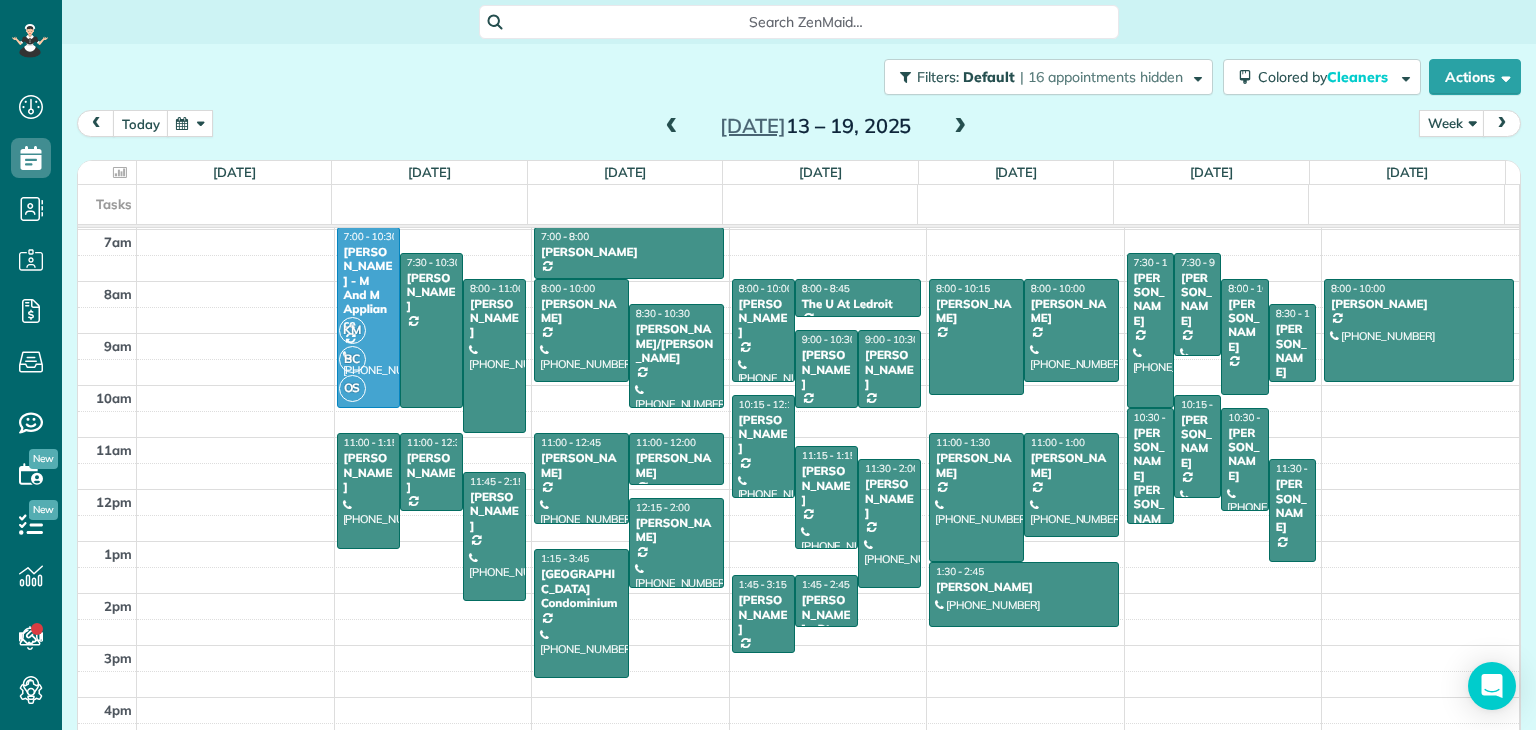 click at bounding box center [672, 127] 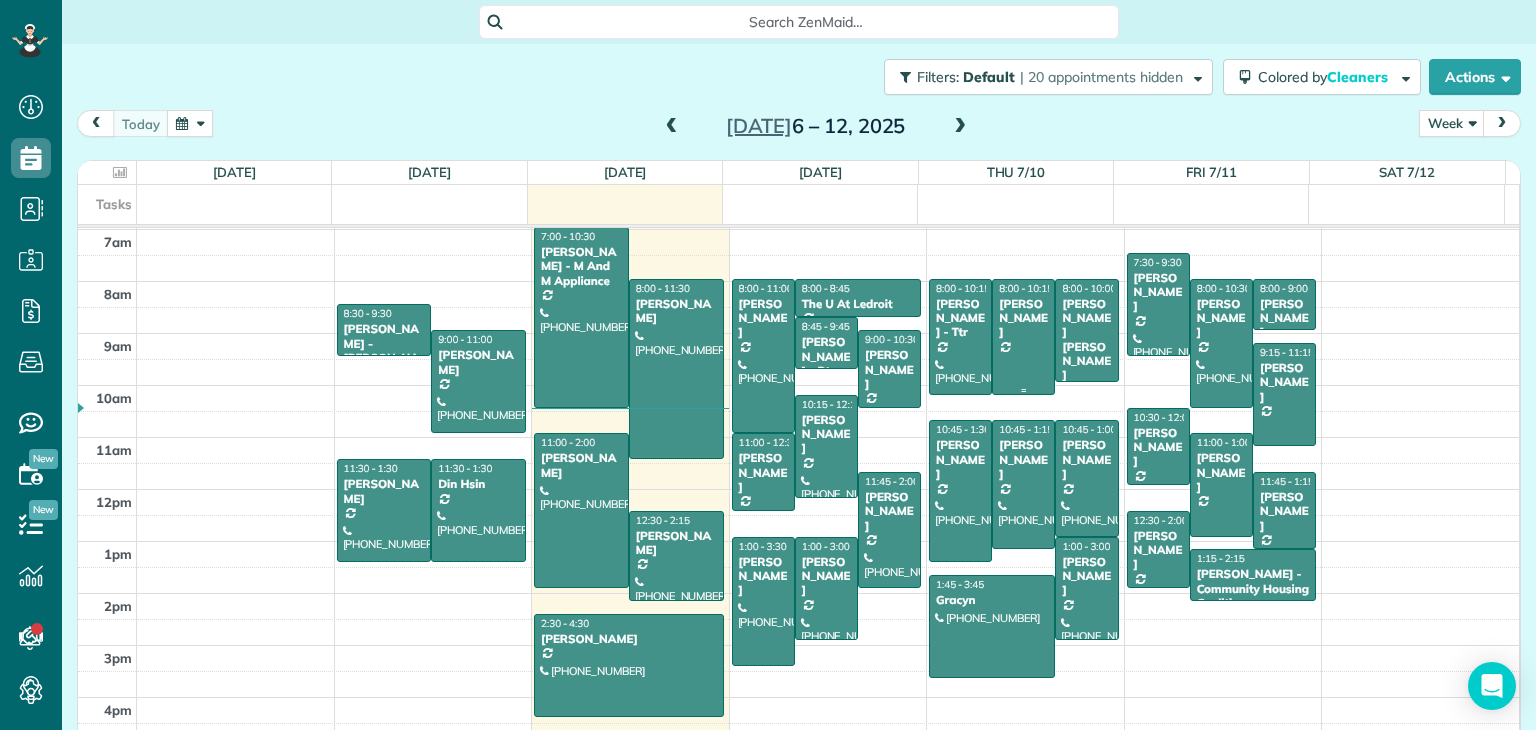 click at bounding box center (1023, 337) 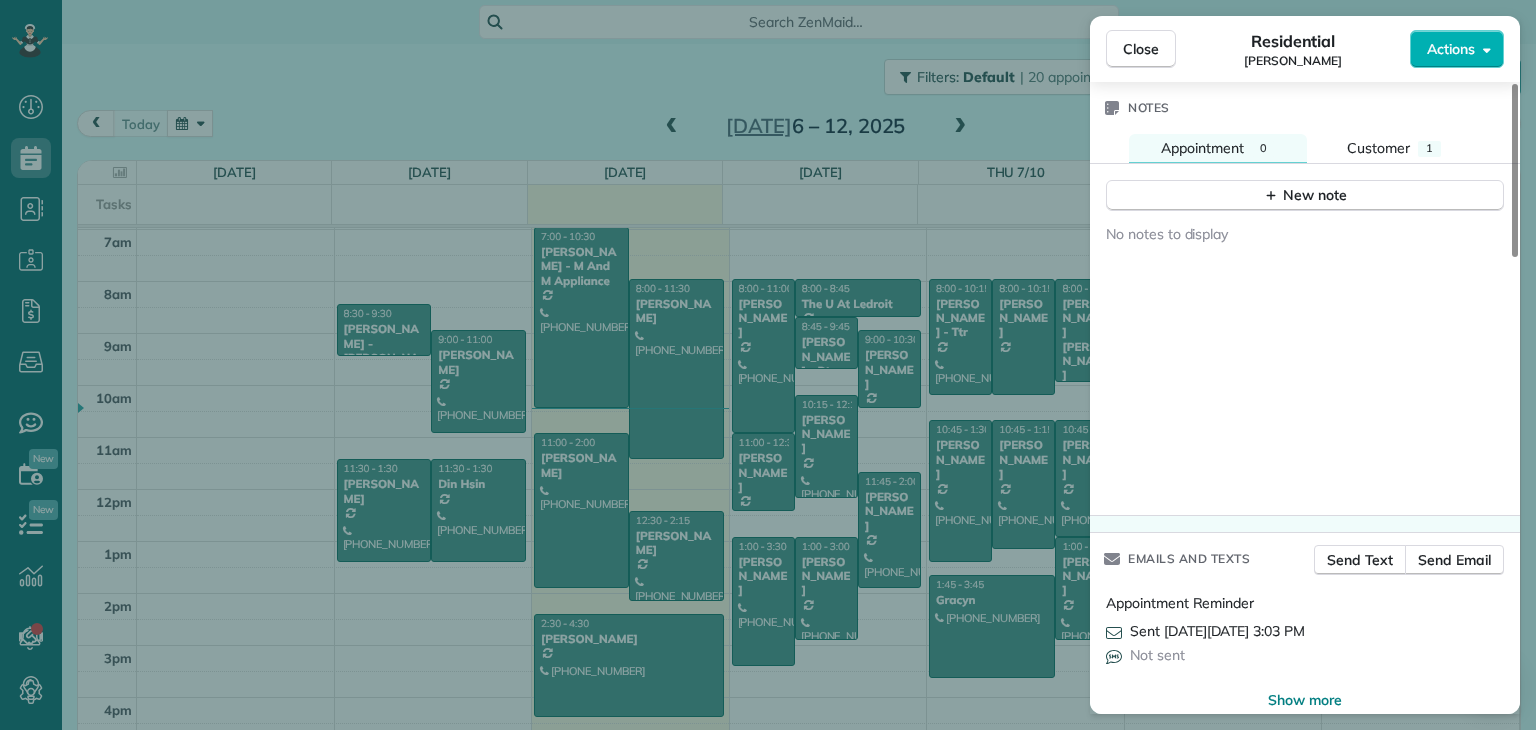 scroll, scrollTop: 1664, scrollLeft: 0, axis: vertical 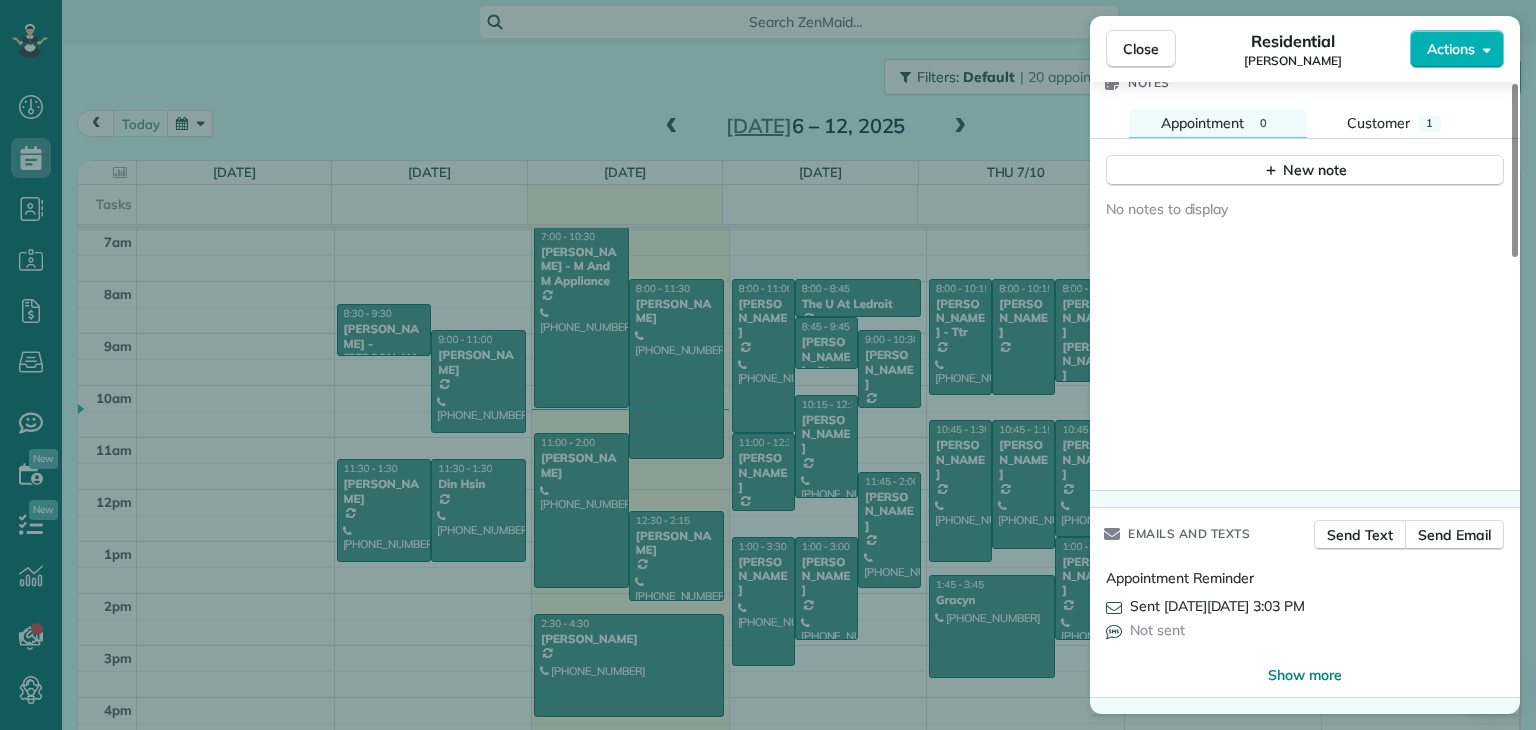 click on "Close Residential [PERSON_NAME] Actions Status Active [PERSON_NAME] · Open profile No phone number on record Add phone number [EMAIL_ADDRESS][DOMAIN_NAME] Copy View Details Residential [DATE] ( [DATE] ) 8:00 AM 10:15 AM 2 hours and 15 minutes Repeats weekly Edit recurring service Previous ([DATE]) Next ([DATE]) [STREET_ADDRESS][US_STATE][US_STATE] Service was not rated yet Setup ratings Cleaners Time in and out Assign Invite Team No team assigned yet Cleaners No cleaners assigned yet Checklist Try Now Keep this appointment up to your standards. Stay on top of every detail, keep your cleaners organised, and your client happy. Assign a checklist Watch a 5 min demo Billing Billing actions Price $0.00 Overcharge $0.00 Discount $0.00 Coupon discount - Primary tax - Secondary tax - Total appointment price $0.00 Tips collected New feature! $0.00 [PERSON_NAME] as paid Total including tip $0.00 Get paid online in no-time! Send an invoice and reward your cleaners with tips Charge customer credit card Notes 0" at bounding box center [768, 365] 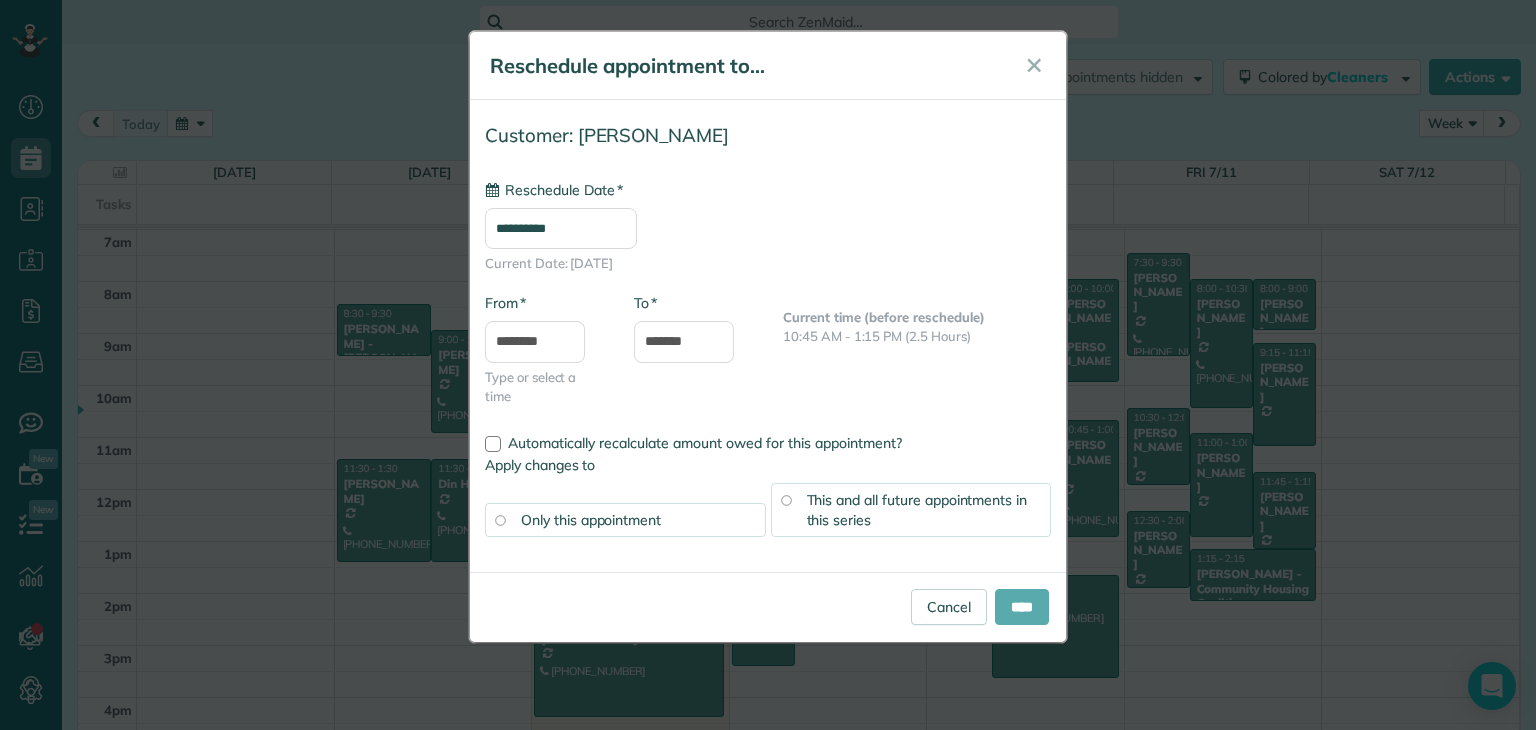 type on "**********" 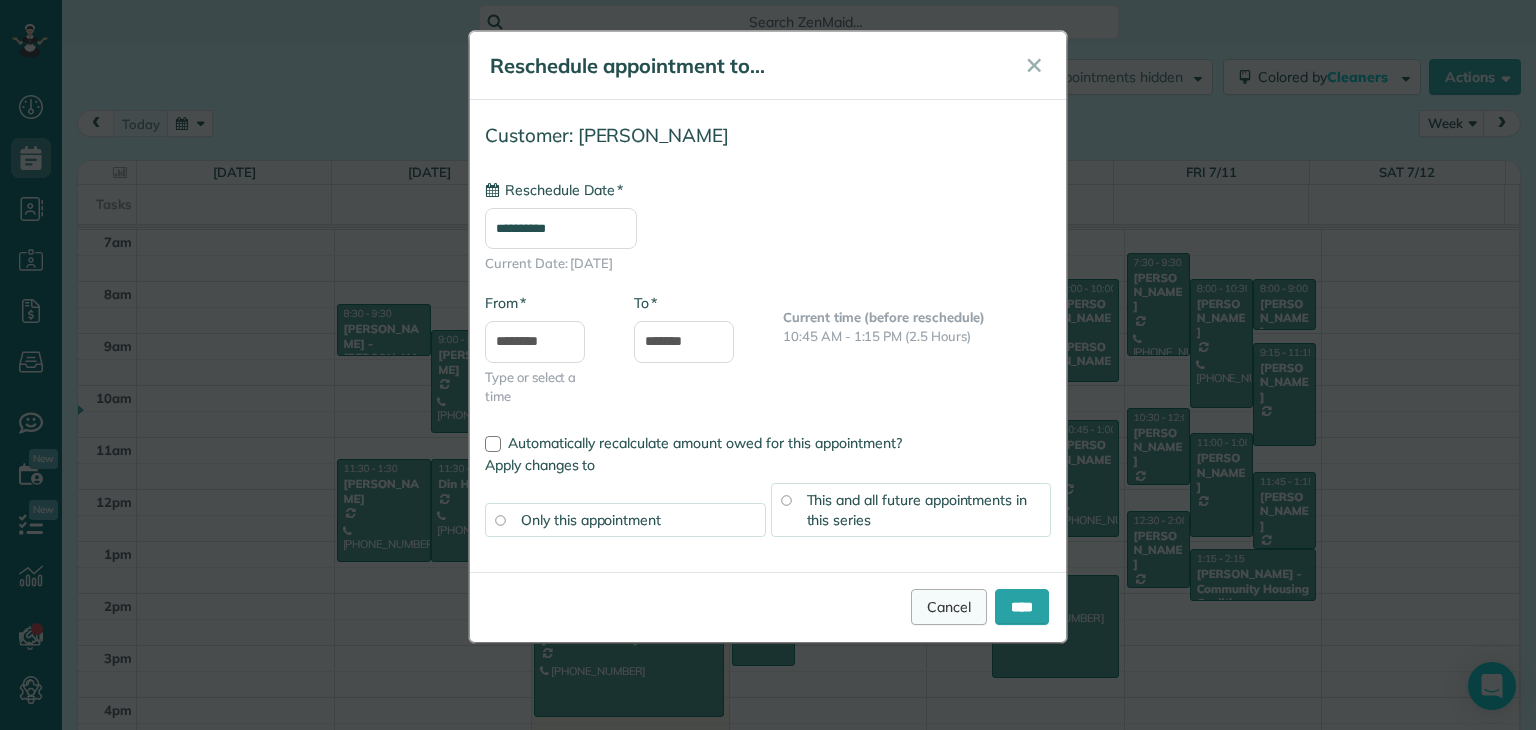 click on "Cancel" at bounding box center (949, 607) 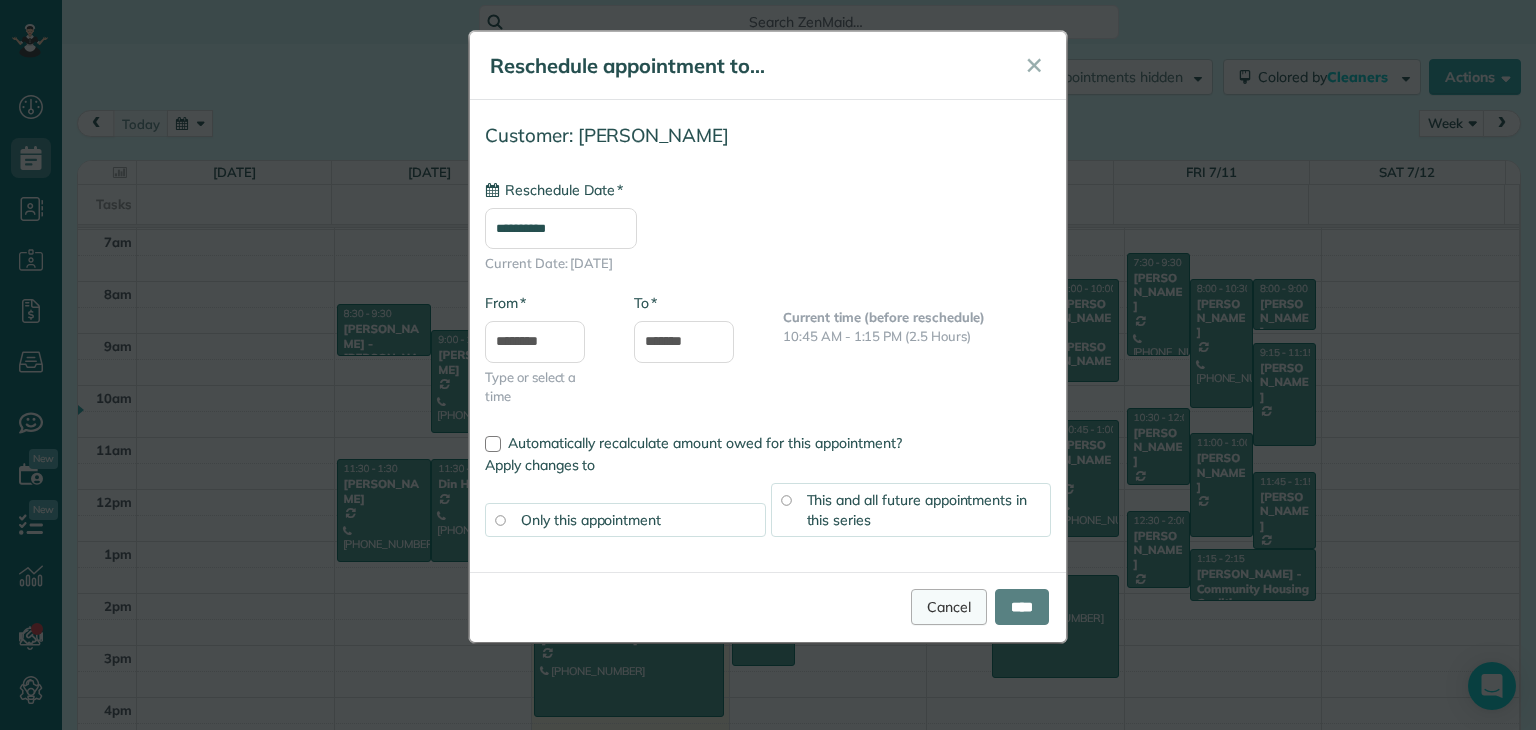 type on "**********" 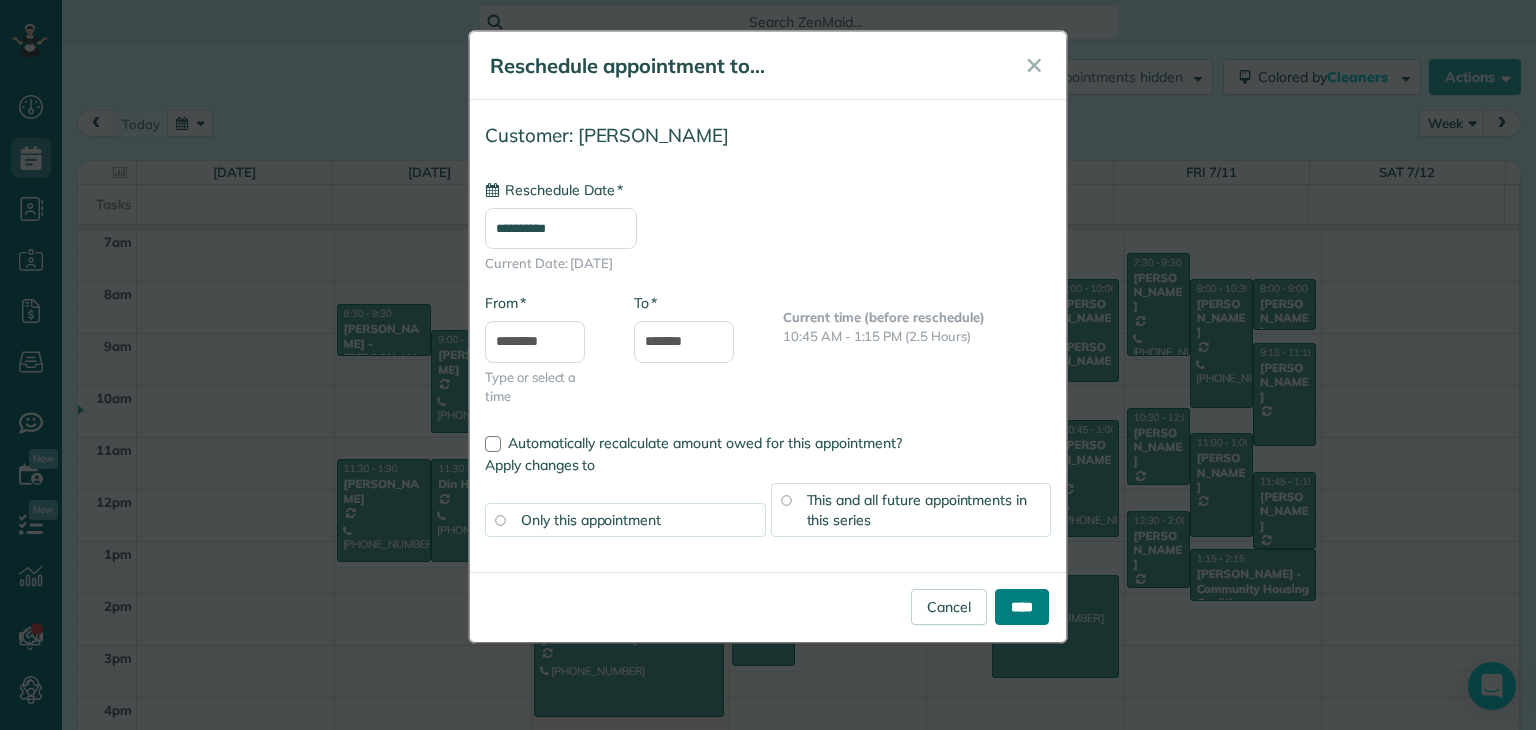 click on "****" at bounding box center (1022, 607) 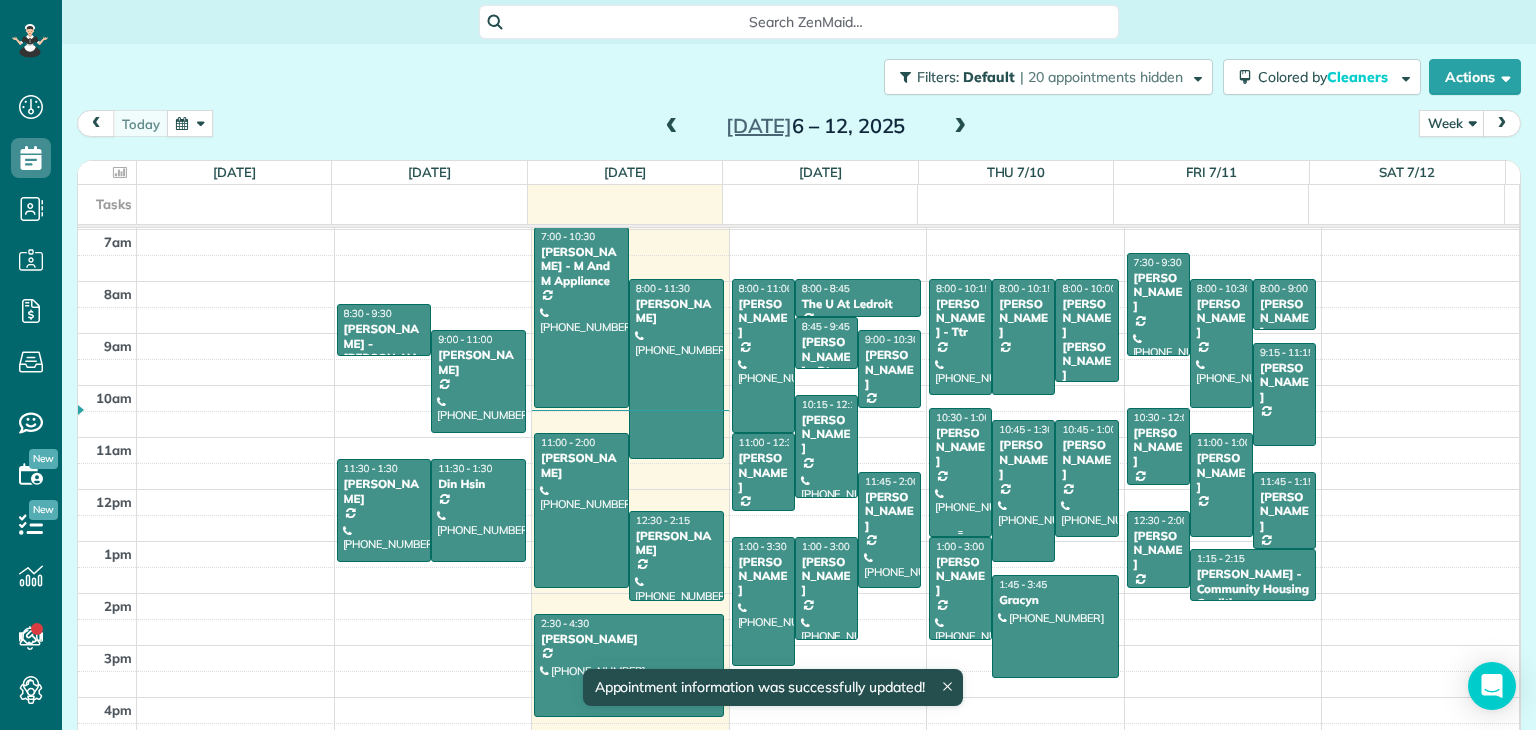 click on "[PERSON_NAME]" at bounding box center [960, 447] 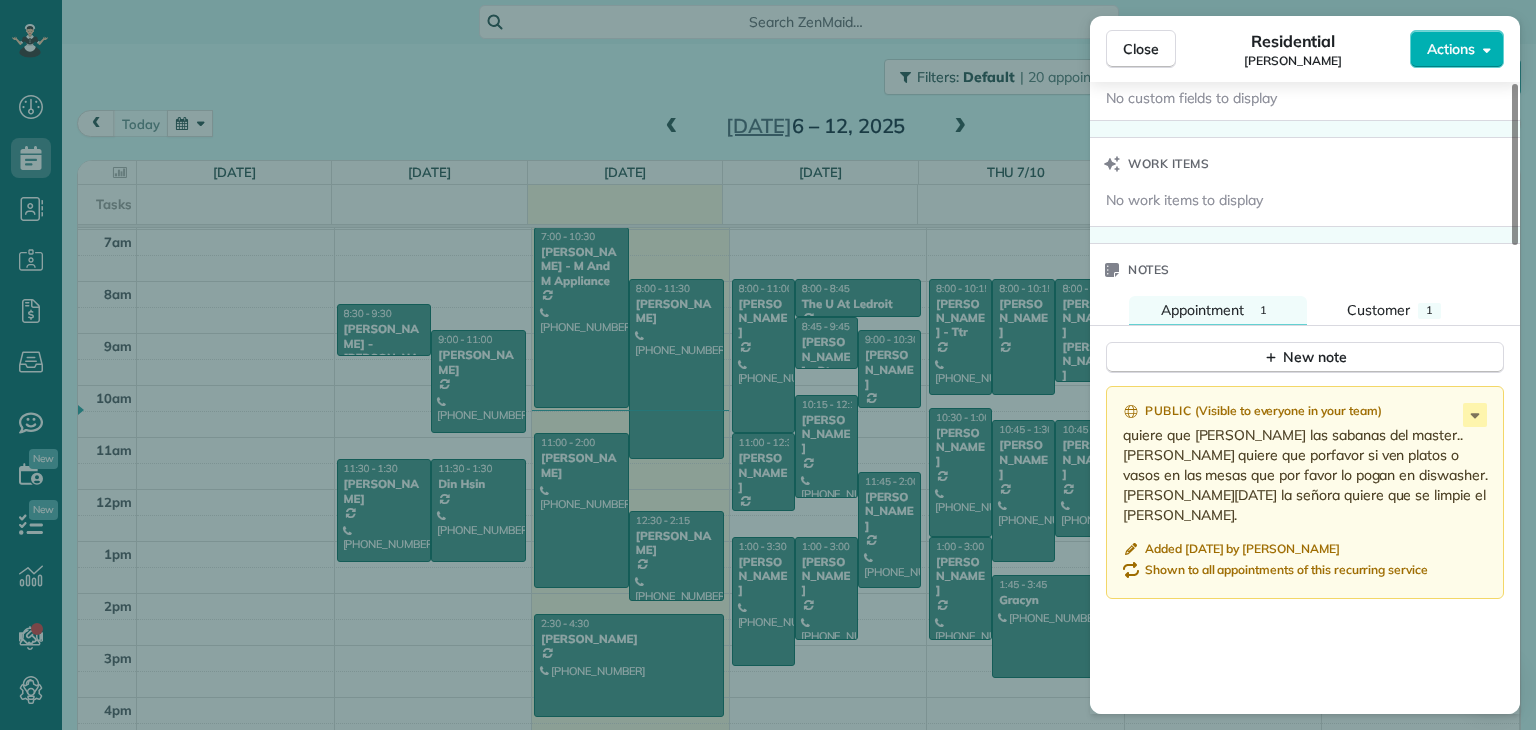 scroll, scrollTop: 1500, scrollLeft: 0, axis: vertical 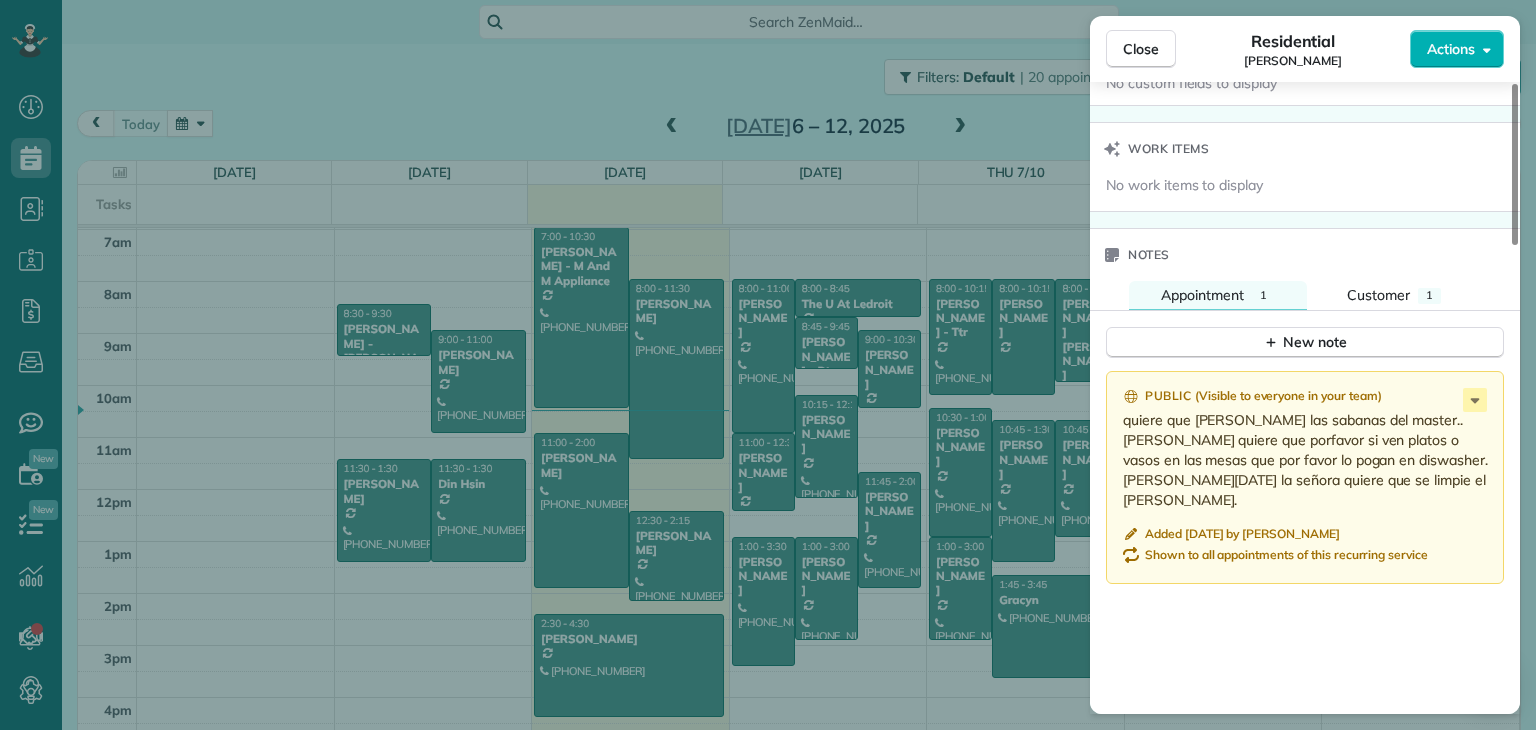 drag, startPoint x: 1460, startPoint y: 464, endPoint x: 1436, endPoint y: 464, distance: 24 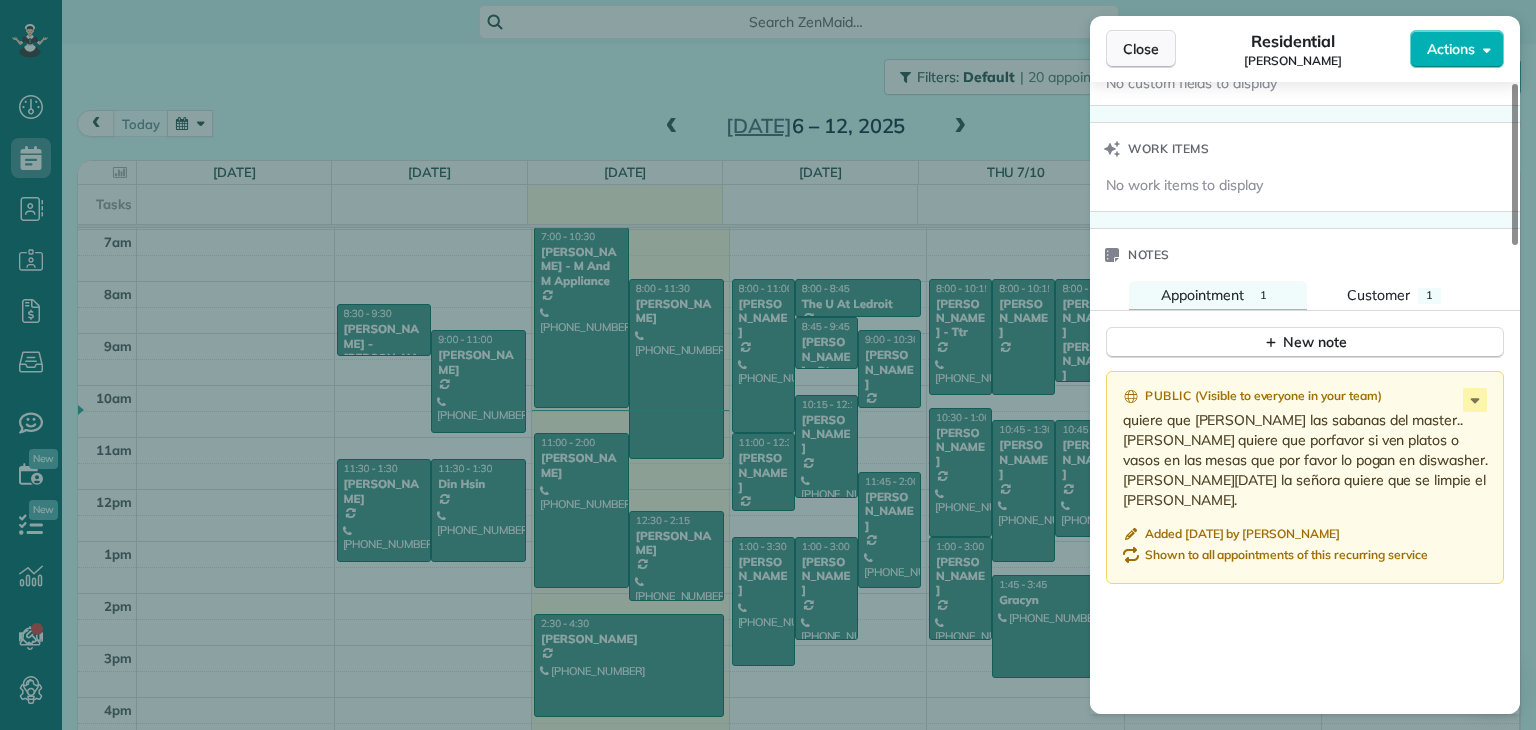 click on "Close" at bounding box center (1141, 49) 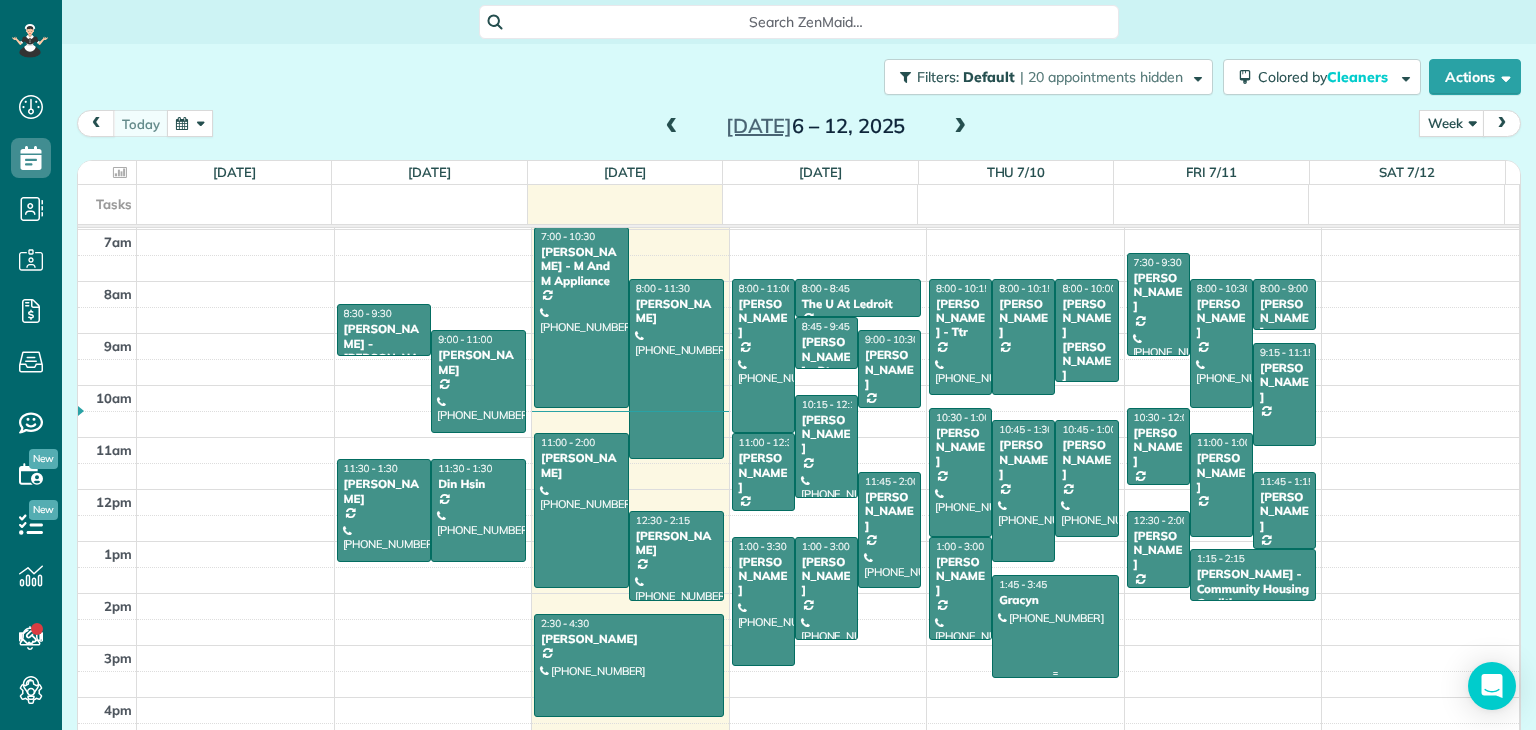 click on "Gracyn" at bounding box center [1055, 600] 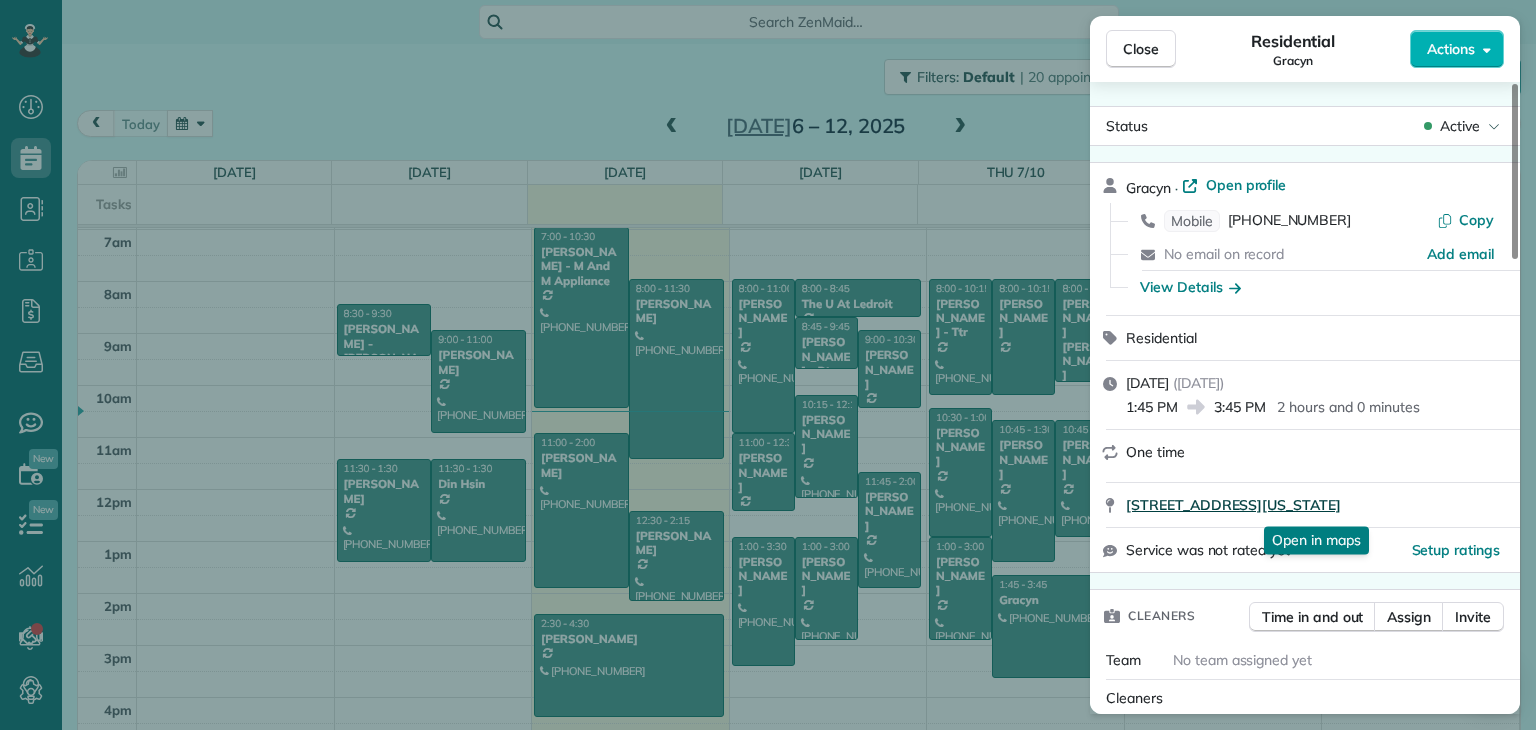 drag, startPoint x: 1124, startPoint y: 508, endPoint x: 1464, endPoint y: 502, distance: 340.05295 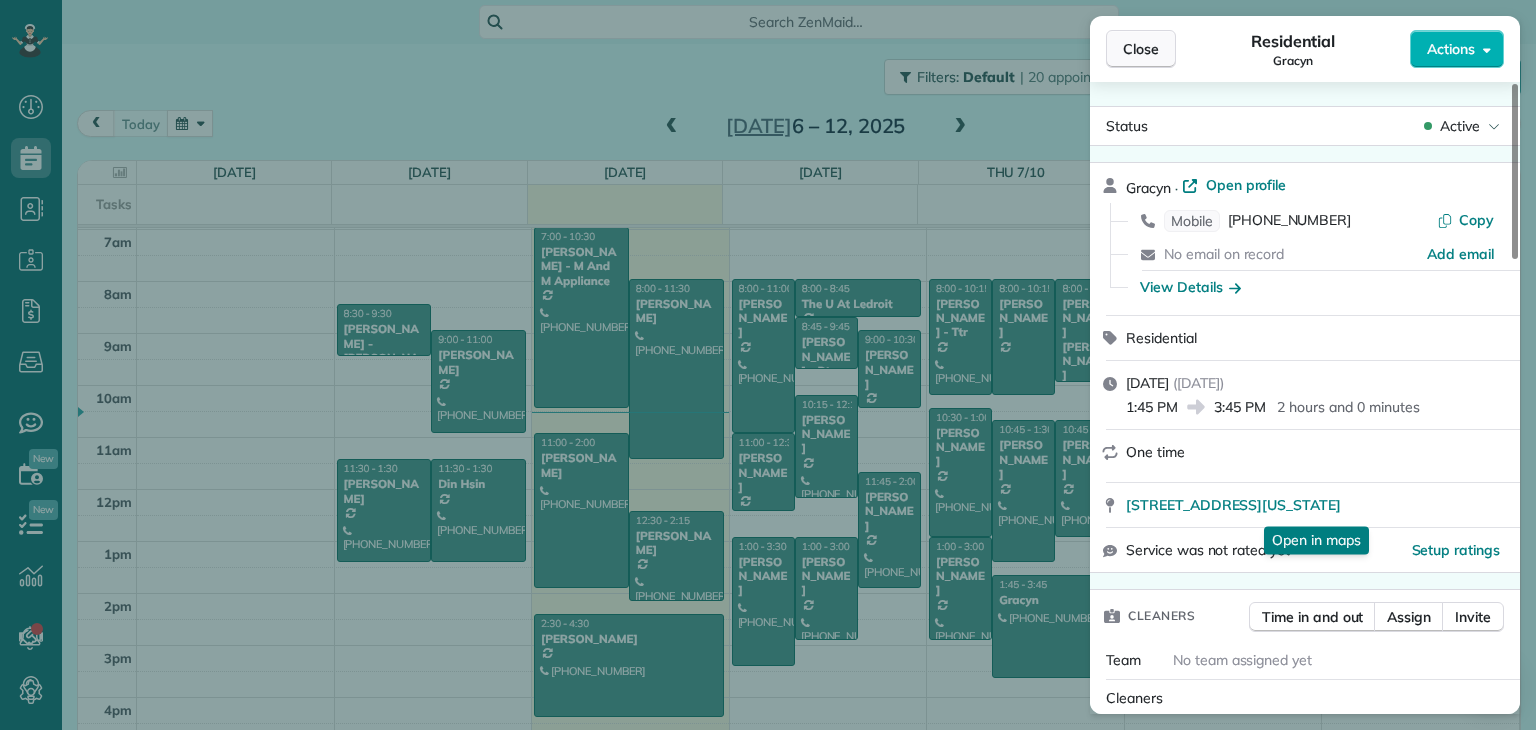click on "Close" at bounding box center (1141, 49) 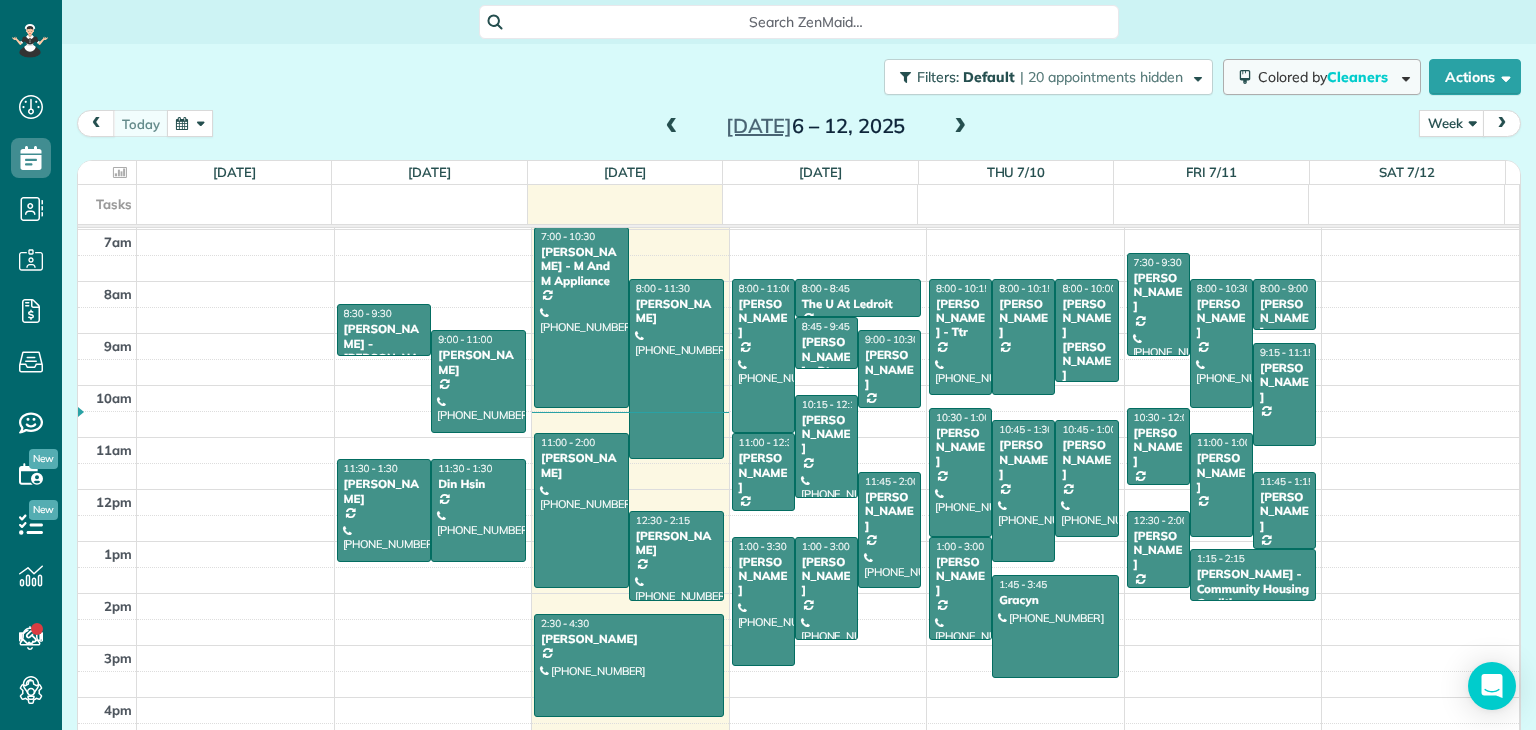 click at bounding box center [1402, 76] 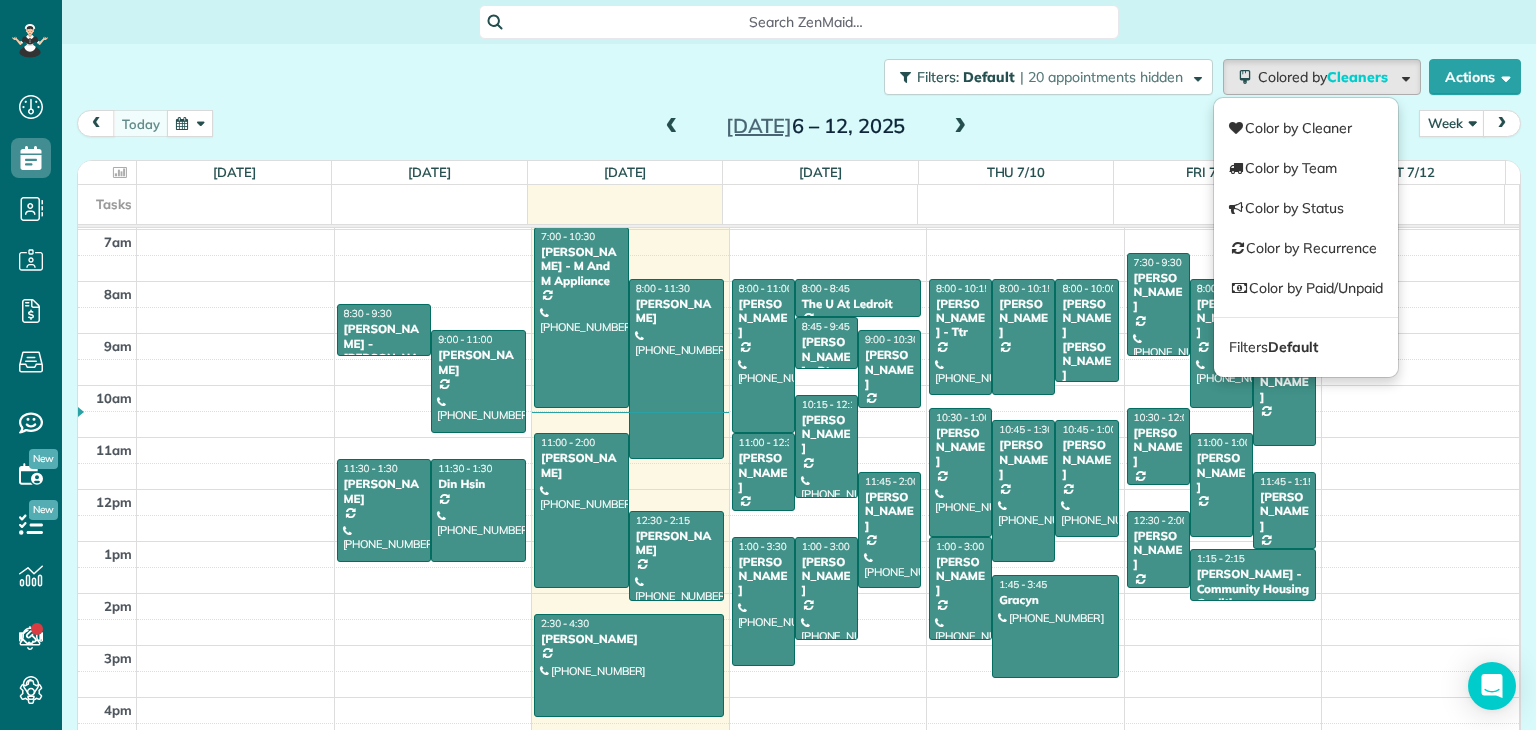 click on "[DATE]   Week Day Week Month [DATE] – [DATE]" at bounding box center [799, 128] 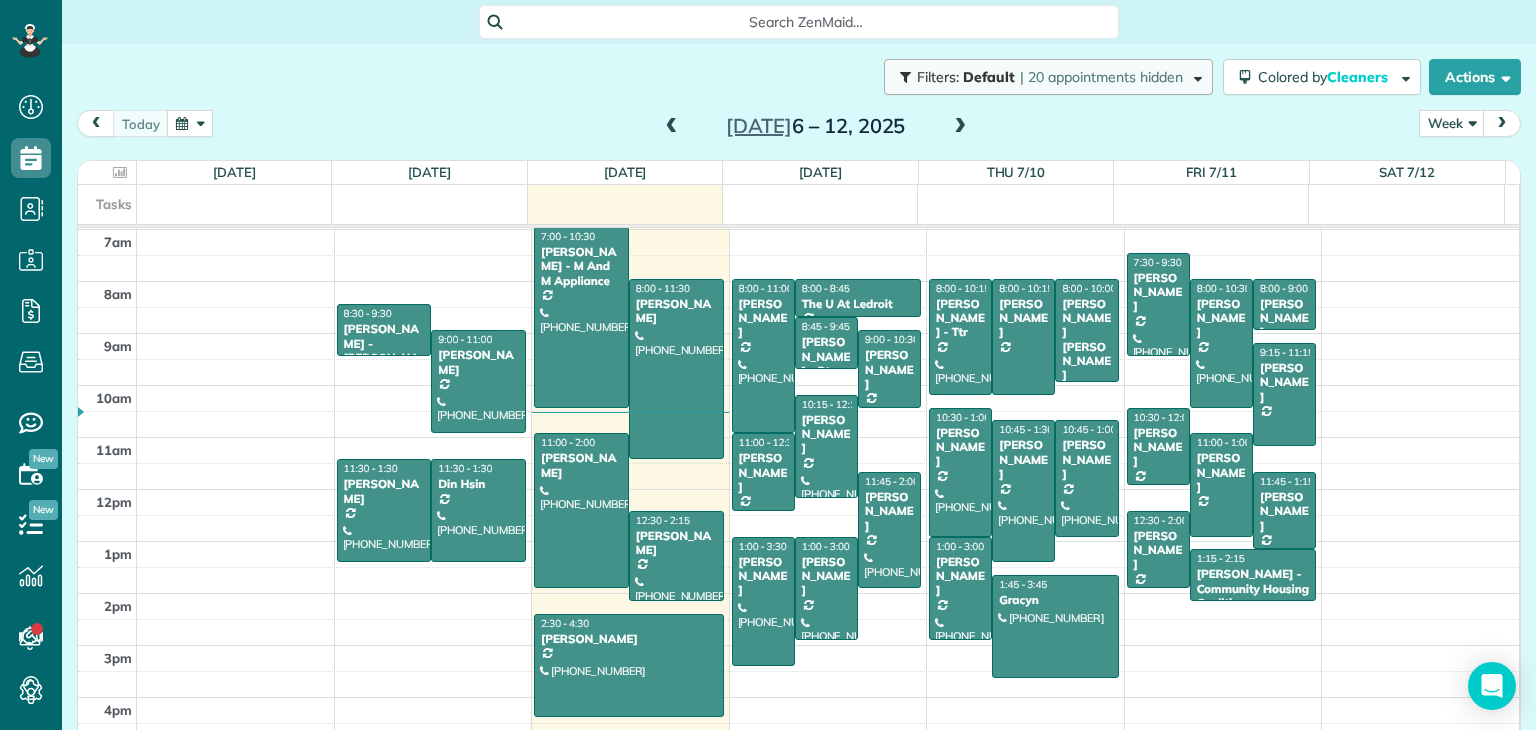 click on "Filters:   Default
|  20 appointments hidden" at bounding box center [1048, 77] 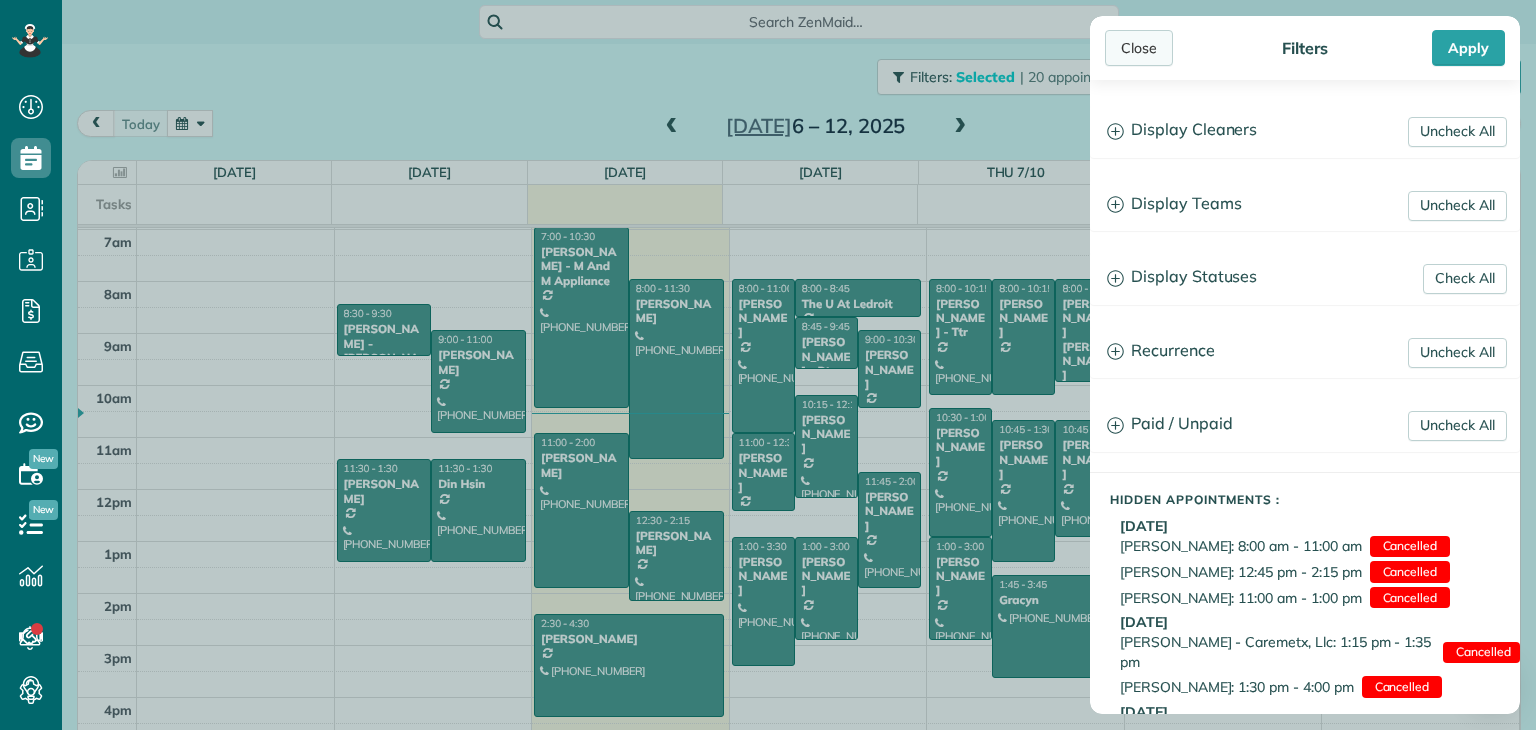 click on "Close" at bounding box center [1139, 48] 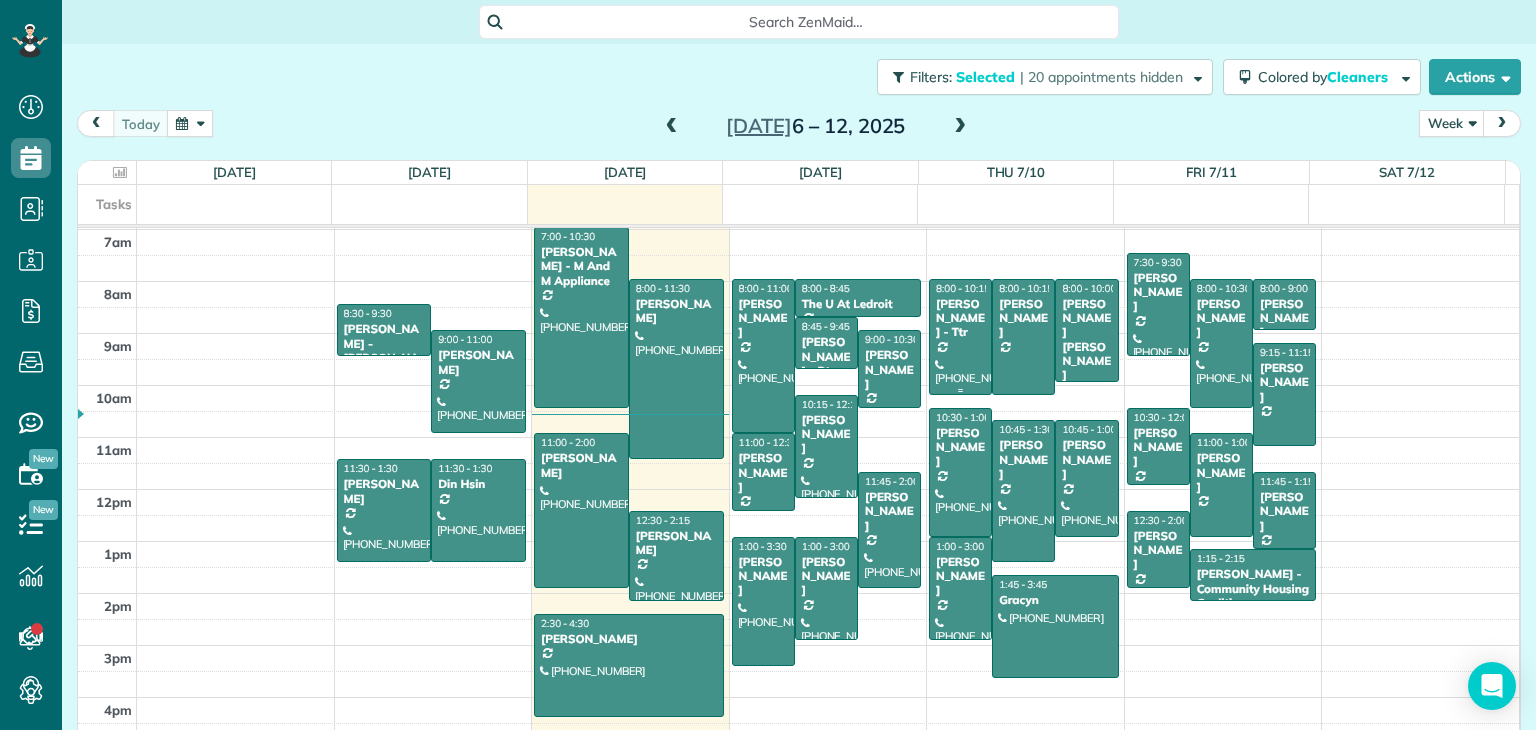 click on "[PERSON_NAME] - Ttr" at bounding box center (960, 318) 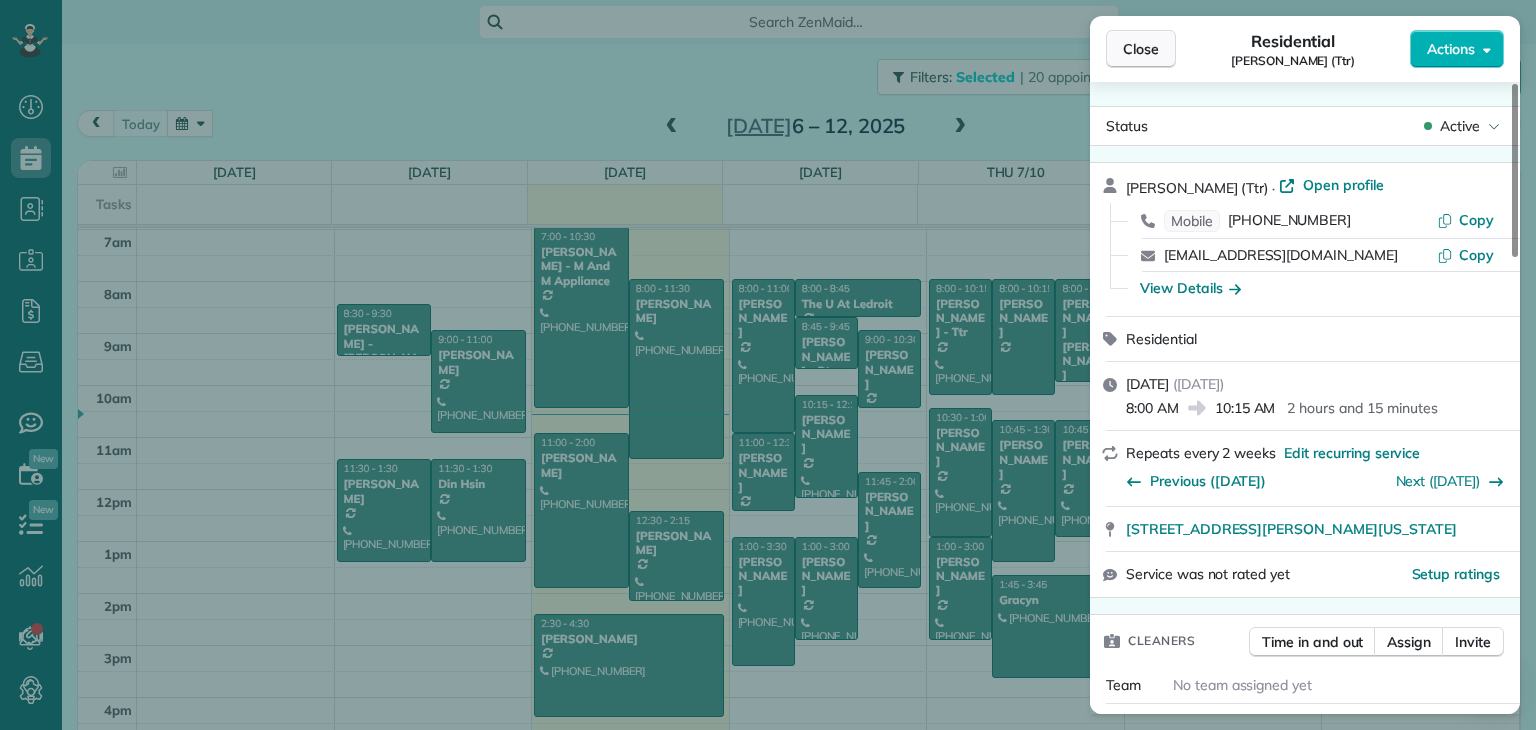 click on "Close" at bounding box center [1141, 49] 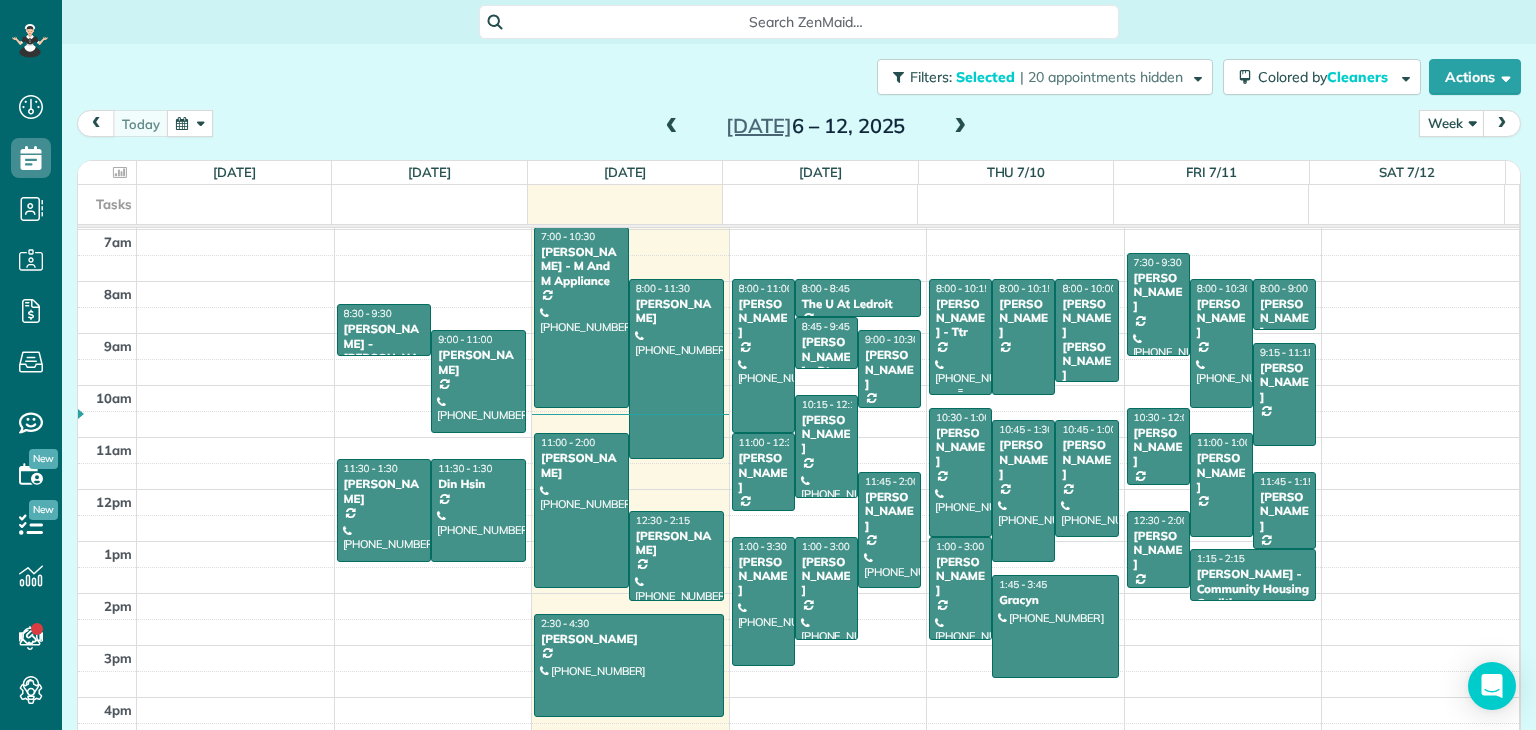 click at bounding box center [960, 337] 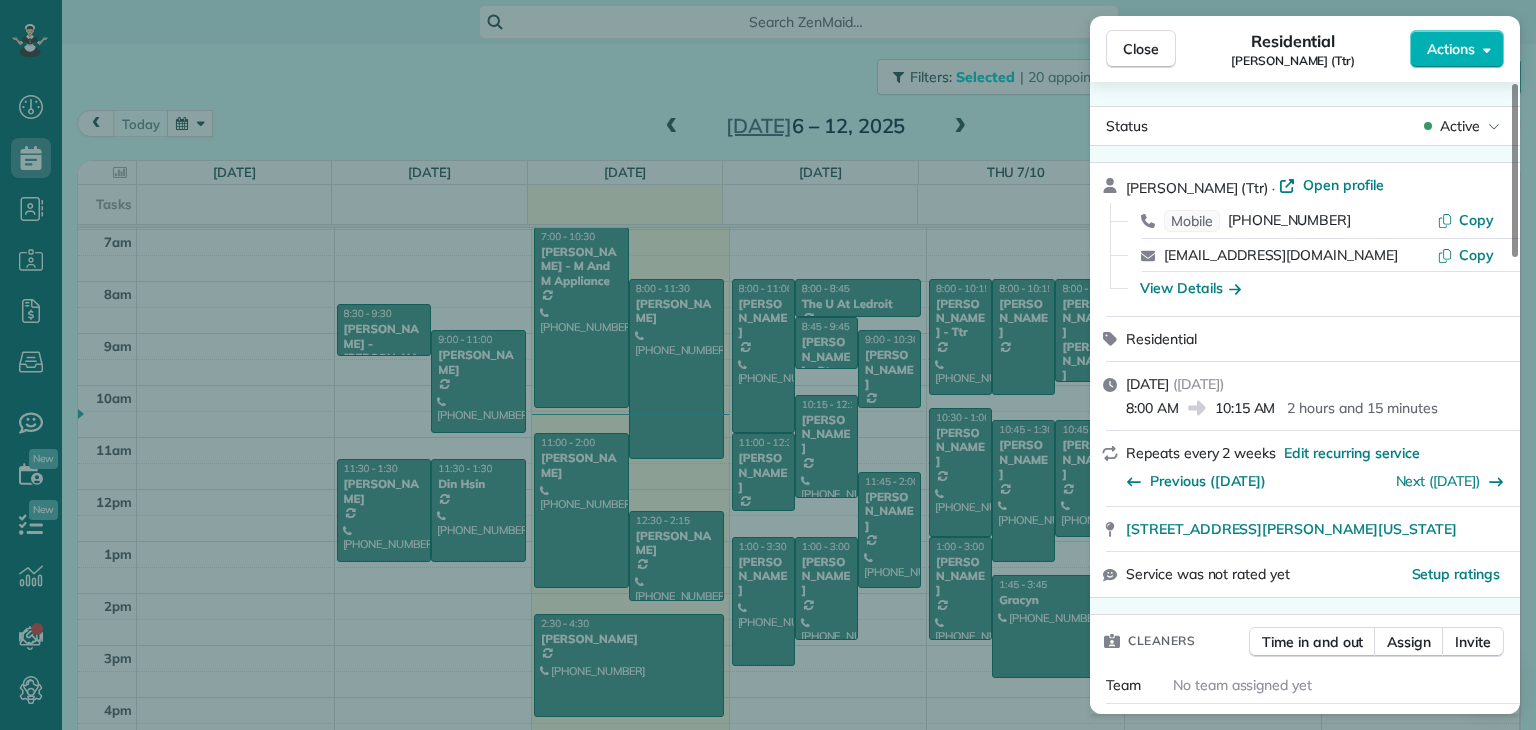 drag, startPoint x: 1122, startPoint y: 525, endPoint x: 1481, endPoint y: 519, distance: 359.05014 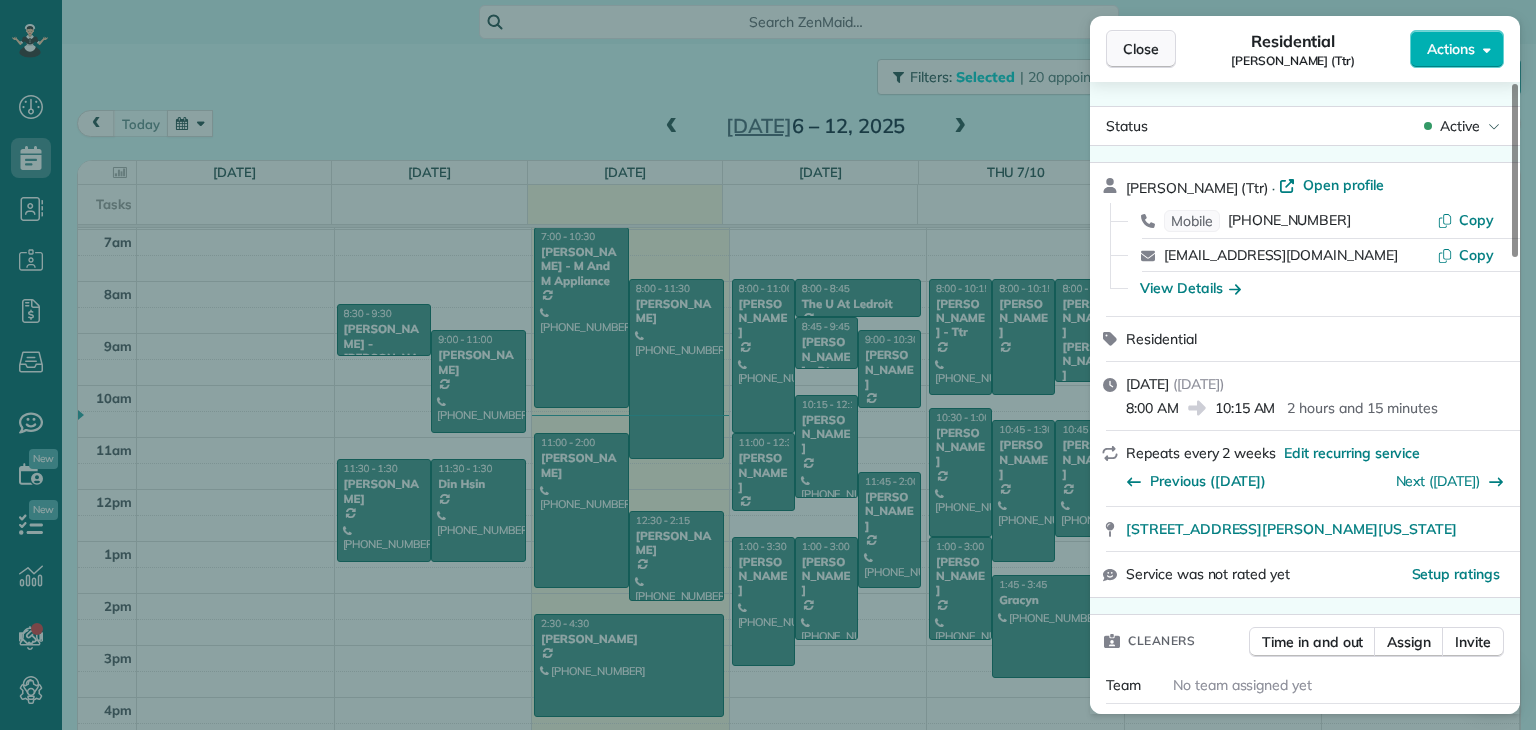 click on "Close" at bounding box center (1141, 49) 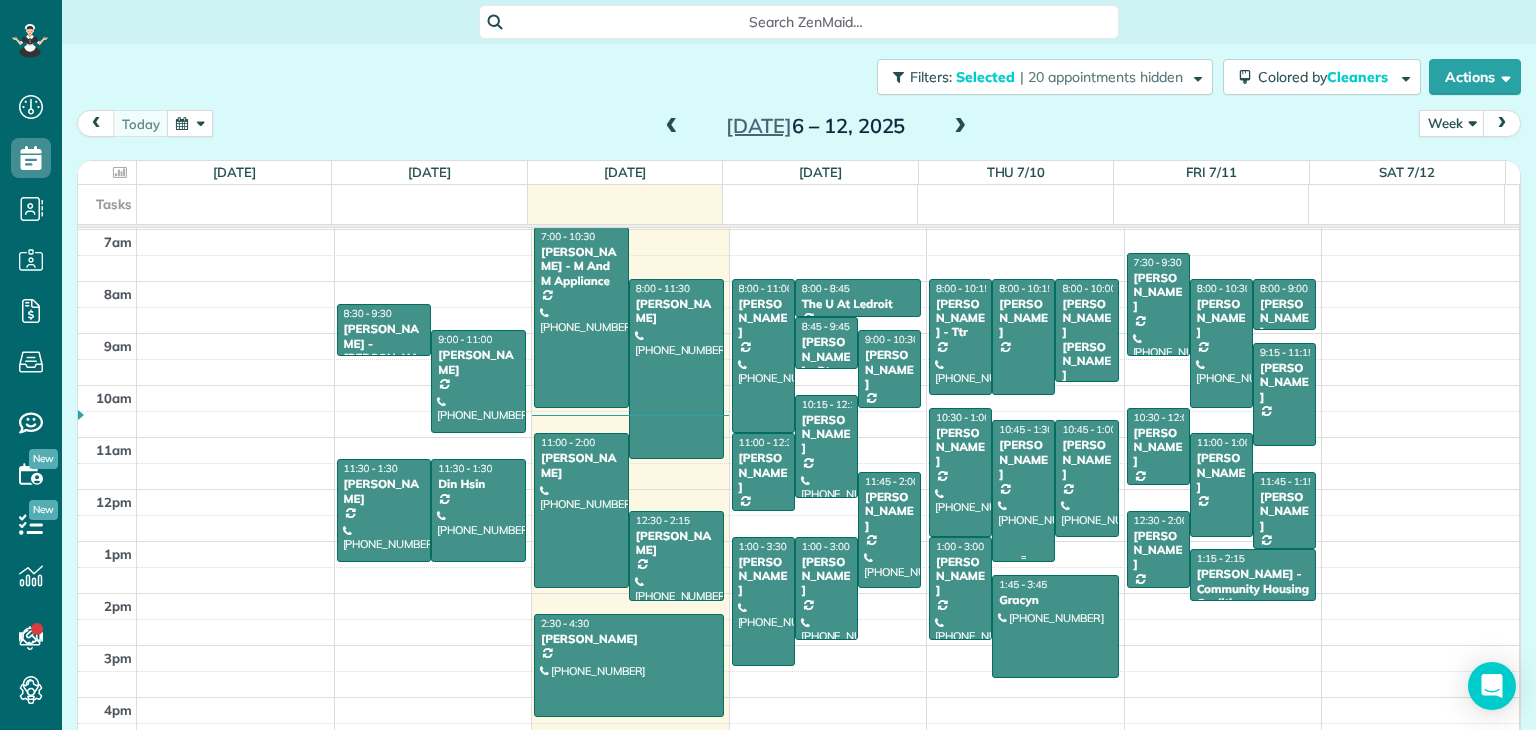 click on "[PERSON_NAME]" at bounding box center [1023, 459] 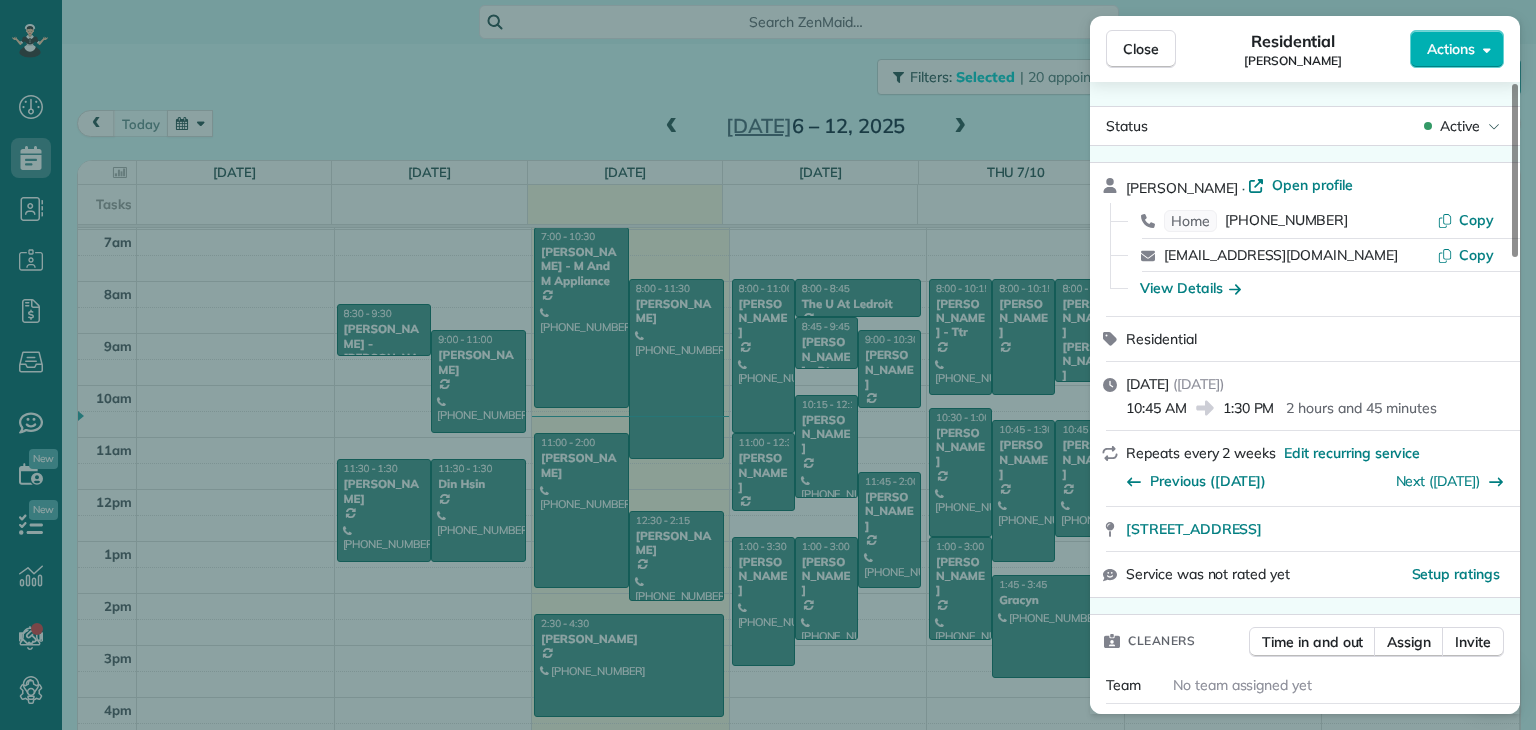 click on "Close Residential [PERSON_NAME] Actions Status Active [PERSON_NAME] · Open profile Home [PHONE_NUMBER] Copy [EMAIL_ADDRESS][DOMAIN_NAME] Copy View Details Residential [DATE] ( [DATE] ) 10:45 AM 1:30 PM 2 hours and 45 minutes Repeats every 2 weeks Edit recurring service Previous ([DATE]) Next ([DATE]) [STREET_ADDRESS] Service was not rated yet Setup ratings Cleaners Time in and out Assign Invite Team No team assigned yet Cleaners No cleaners assigned yet Checklist Try Now Keep this appointment up to your standards. Stay on top of every detail, keep your cleaners organised, and your client happy. Assign a checklist Watch a 5 min demo Billing Billing actions Price $0.00 Overcharge $0.00 Discount $0.00 Coupon discount - Primary tax - Secondary tax - Total appointment price $0.00 Tips collected New feature! $0.00 [PERSON_NAME] as paid Total including tip $0.00 Get paid online in no-time! Send an invoice and reward your cleaners with tips Charge customer credit card Work items Notes 0 0" at bounding box center (768, 365) 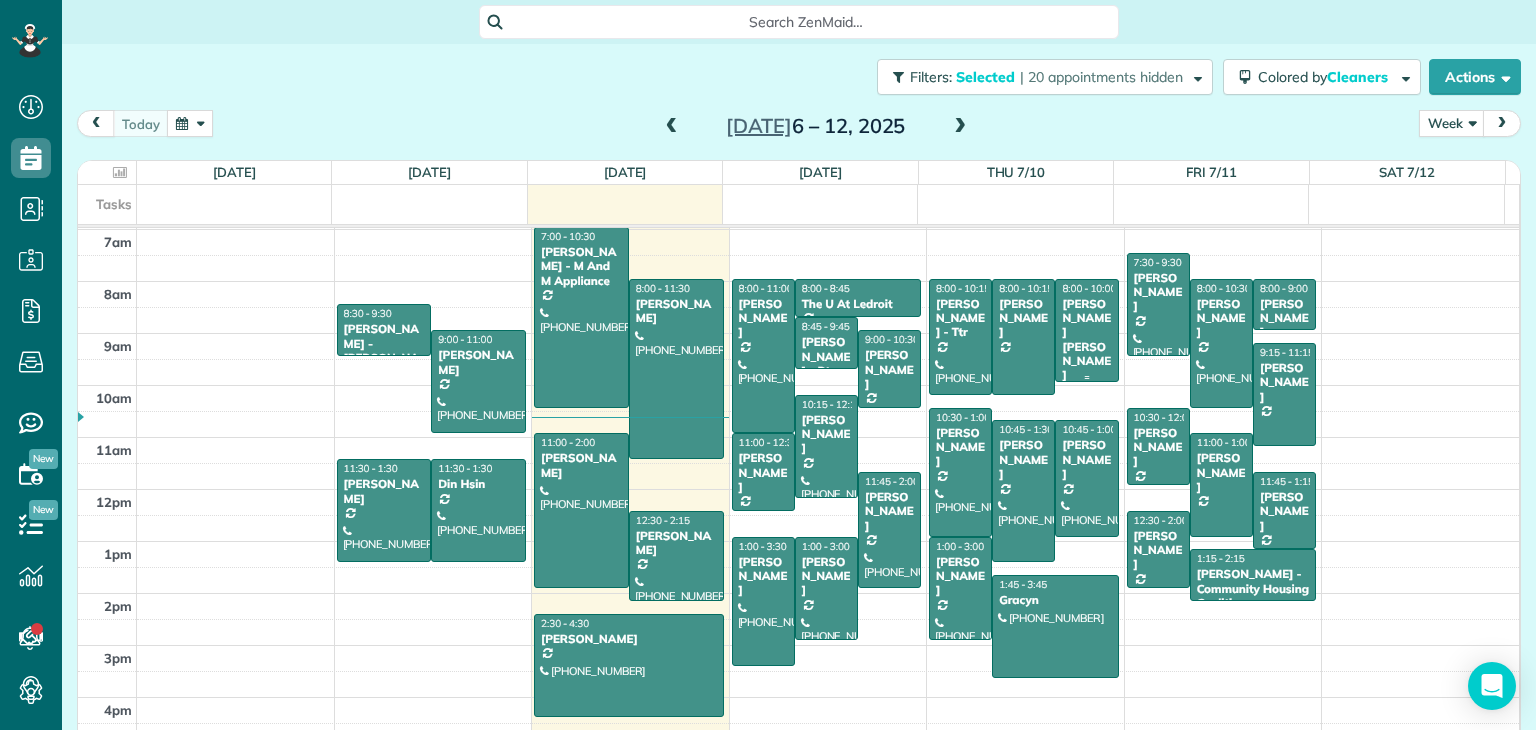 click on "[PERSON_NAME] [PERSON_NAME]" at bounding box center [1086, 340] 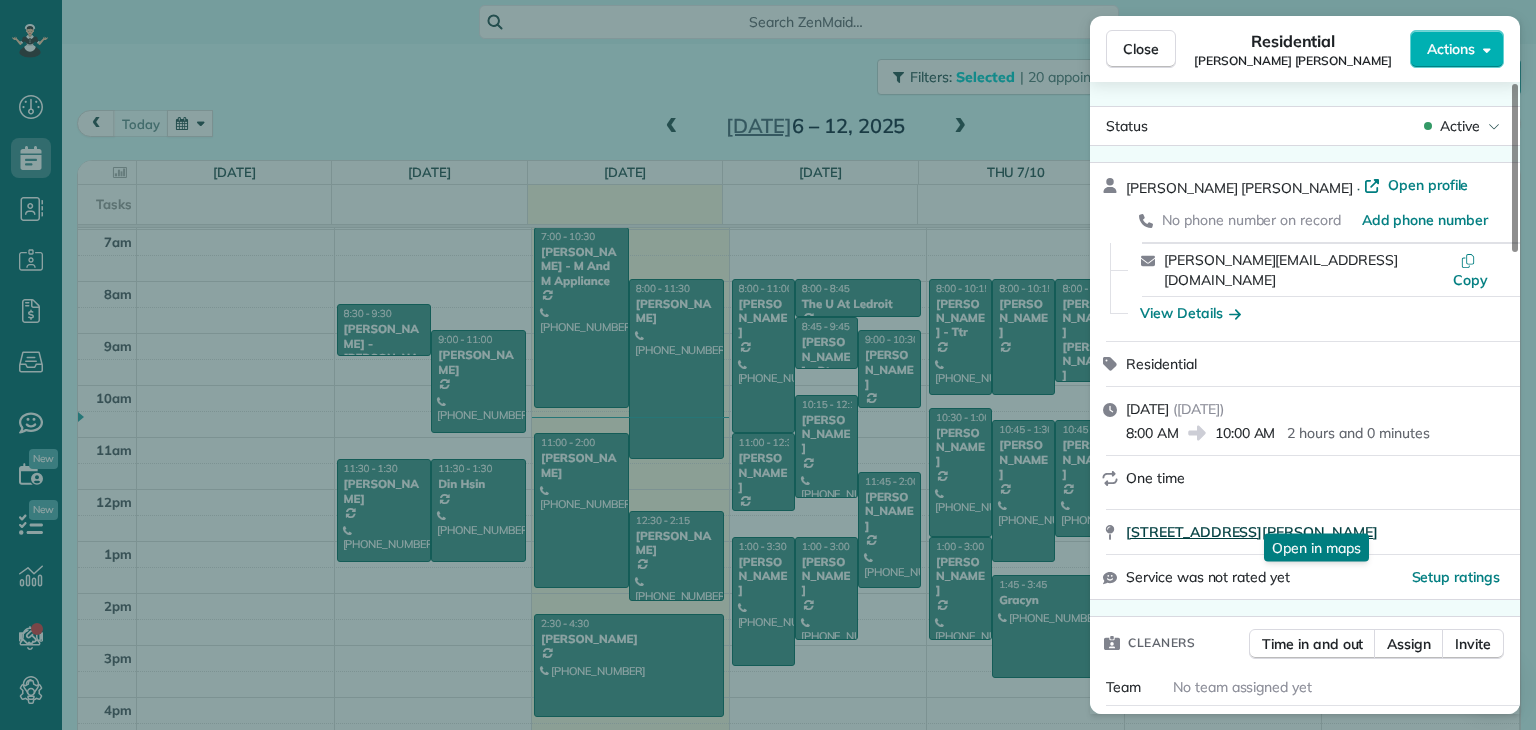 drag, startPoint x: 1115, startPoint y: 513, endPoint x: 1443, endPoint y: 519, distance: 328.05487 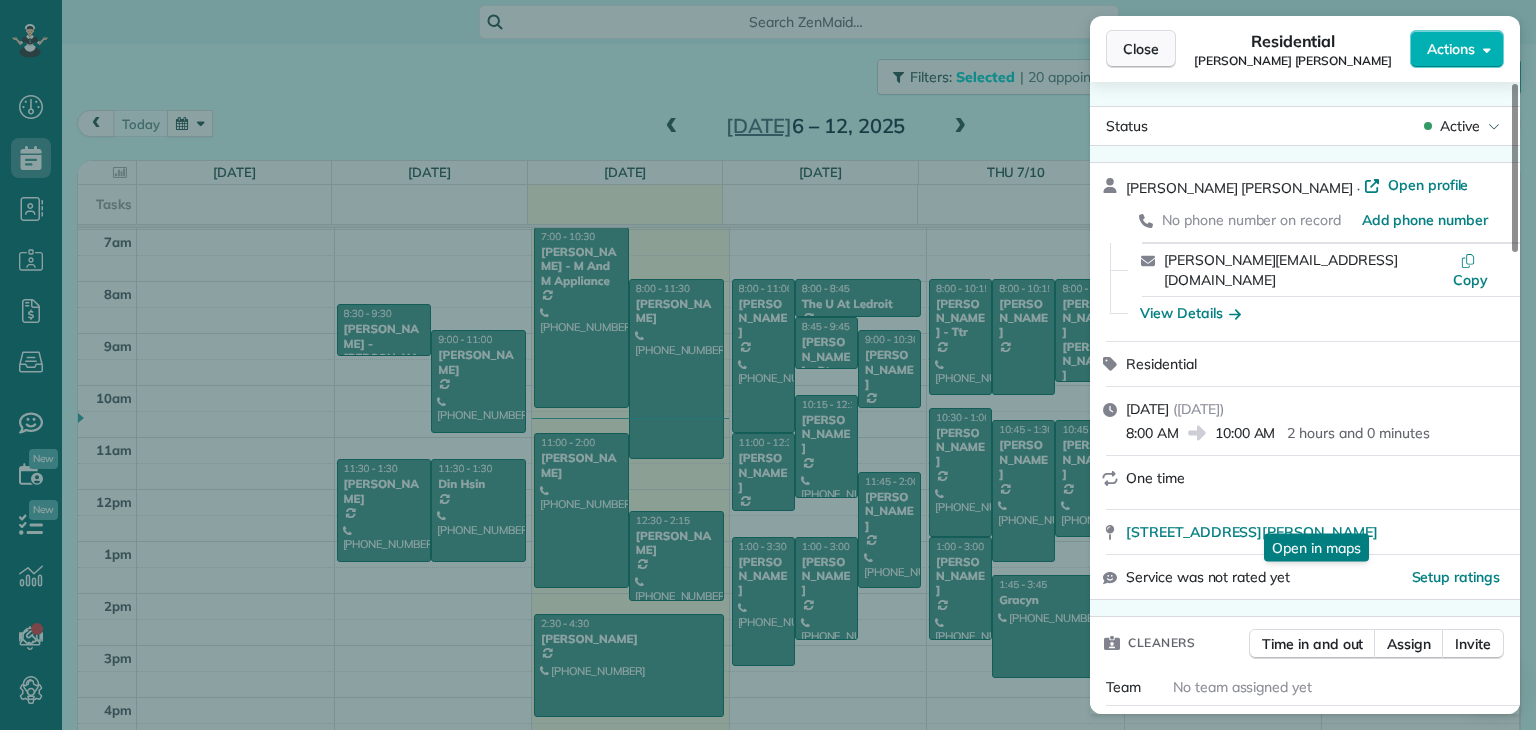 click on "Close" at bounding box center (1141, 49) 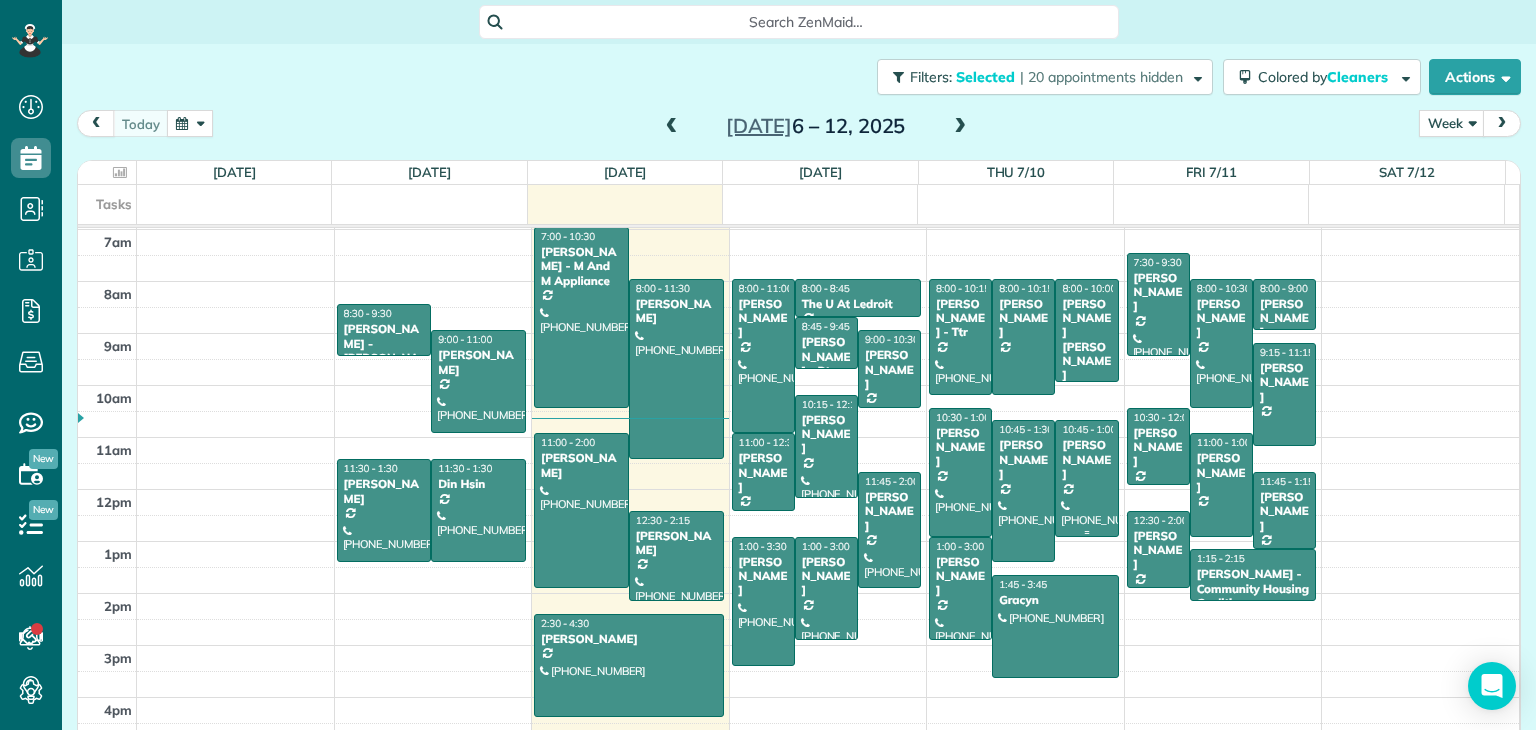 click on "[PERSON_NAME]" at bounding box center [1086, 459] 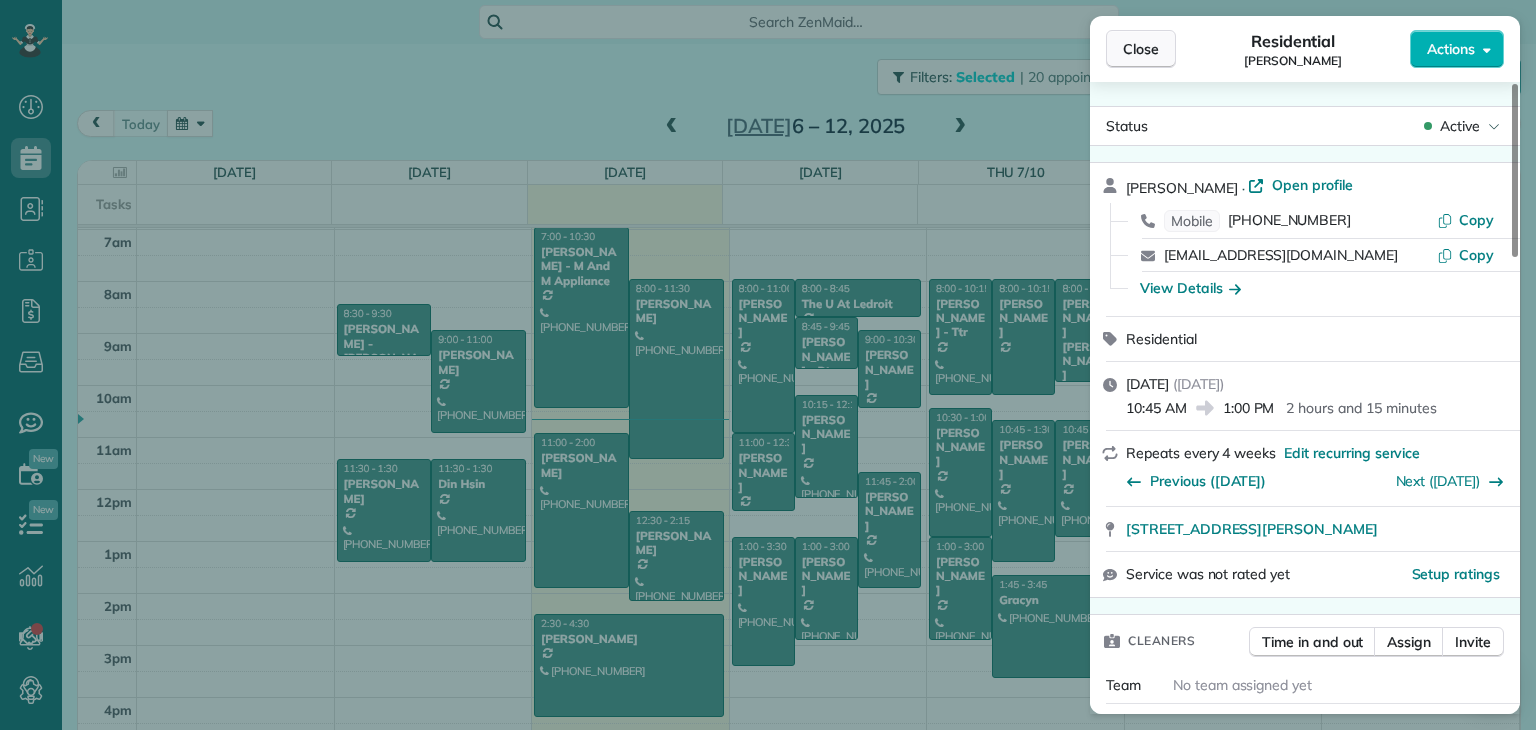 click on "Close" at bounding box center [1141, 49] 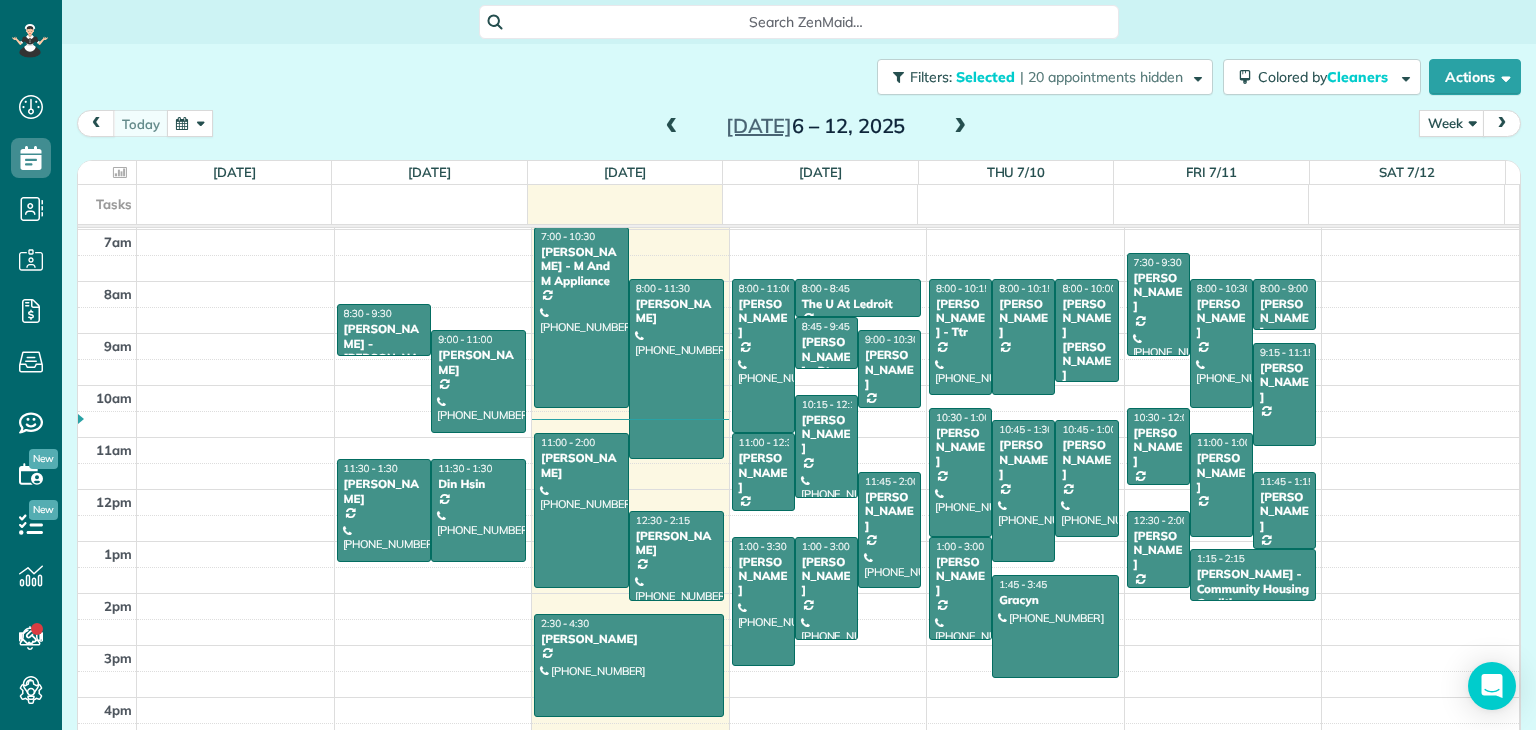 click at bounding box center [672, 127] 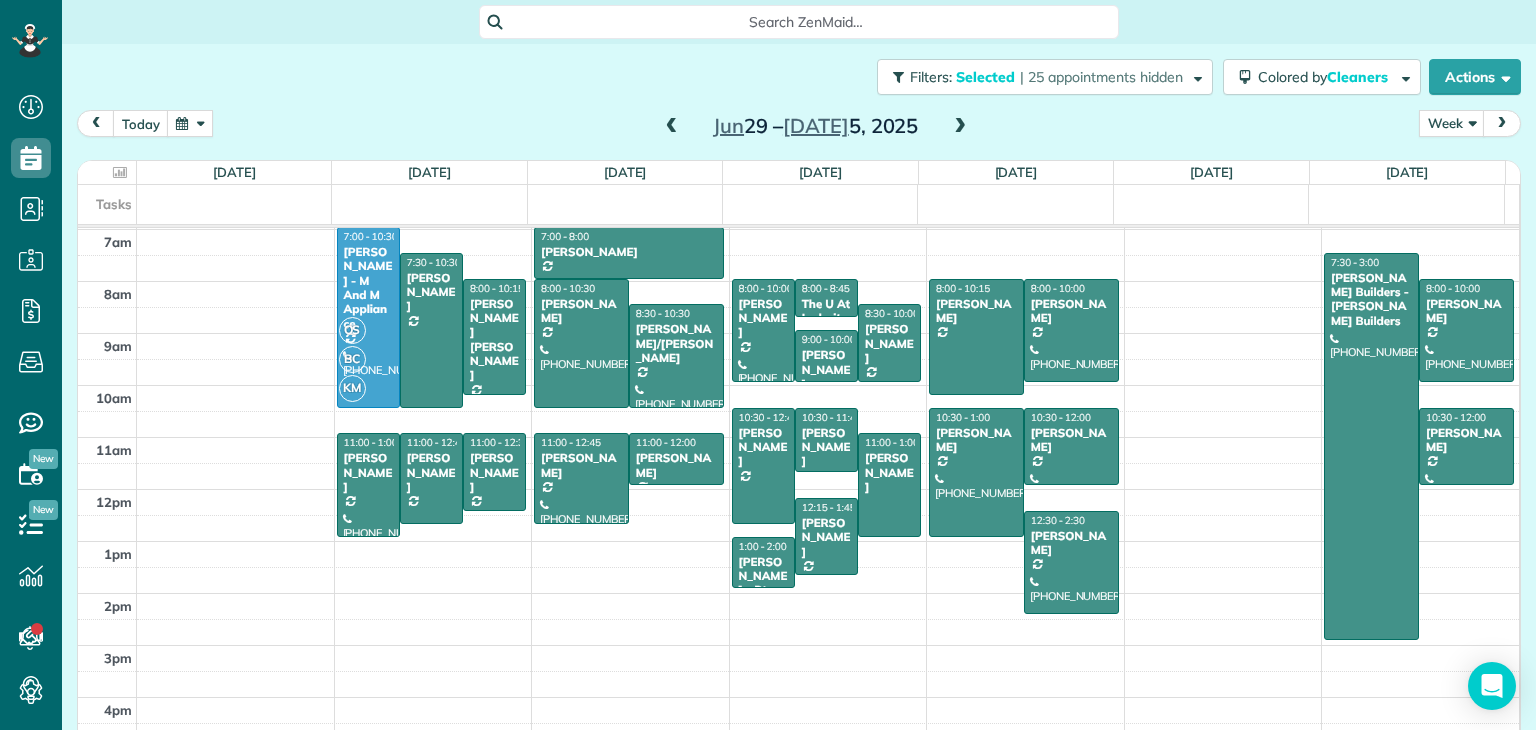 click on "[DATE] –  [DATE]" at bounding box center [816, 126] 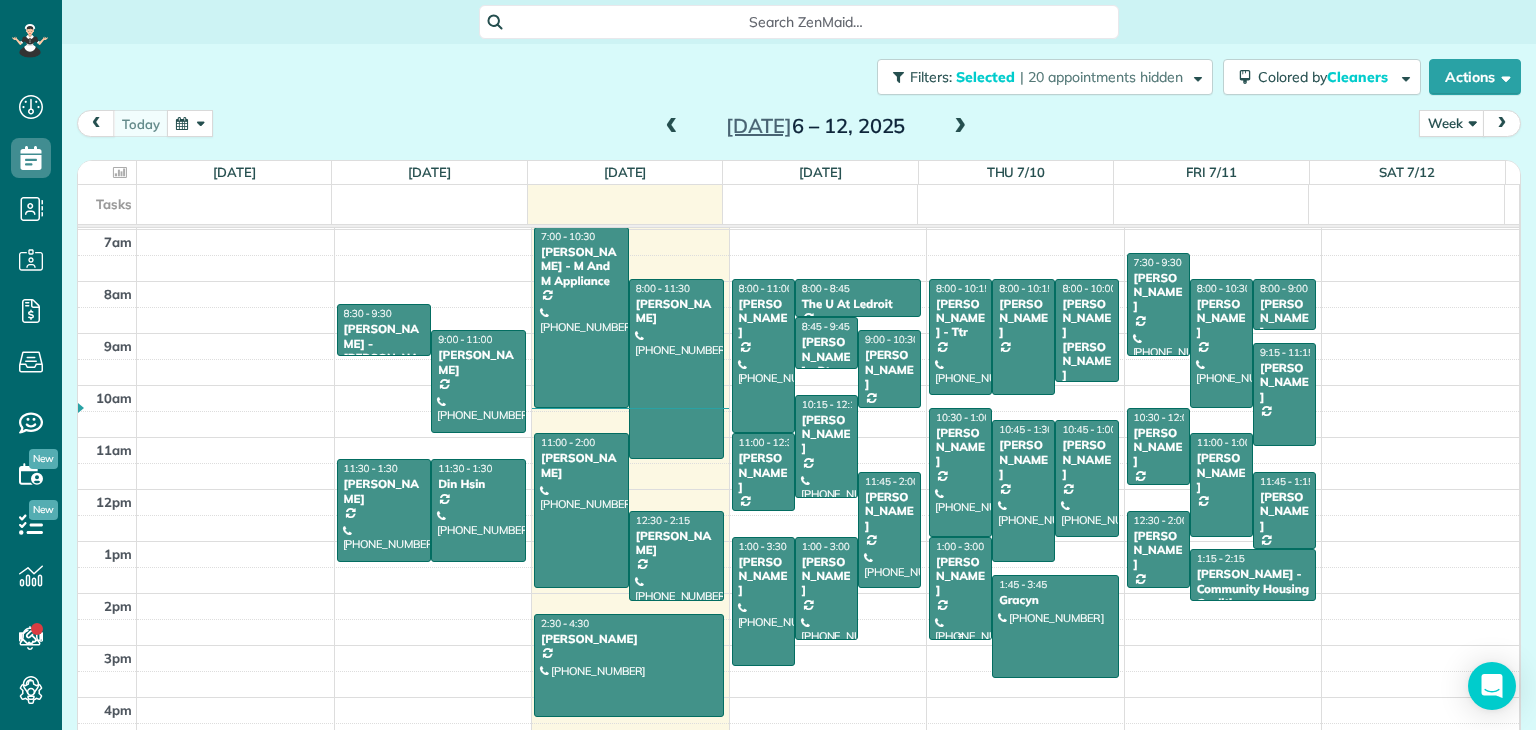click at bounding box center (960, 588) 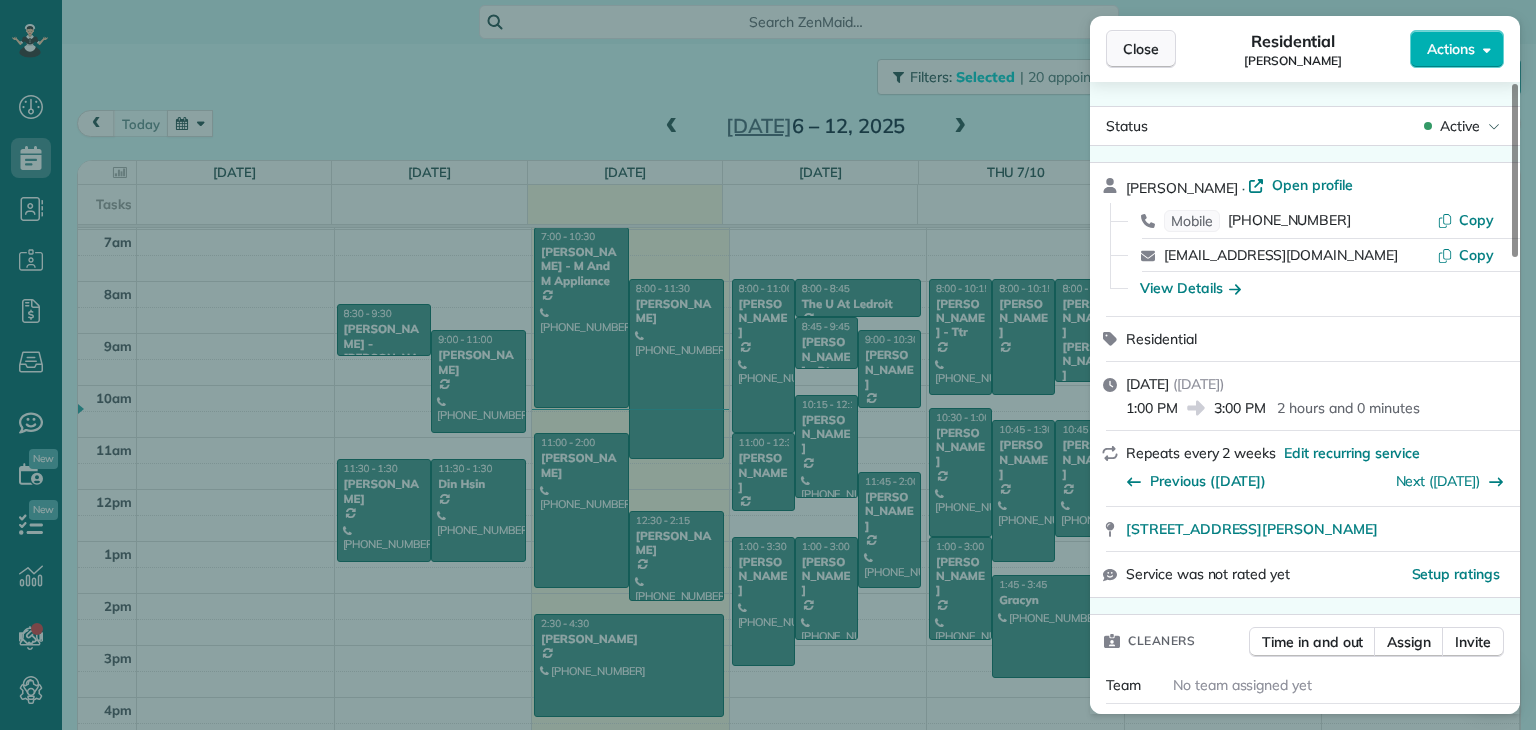 click on "Close" at bounding box center [1141, 49] 